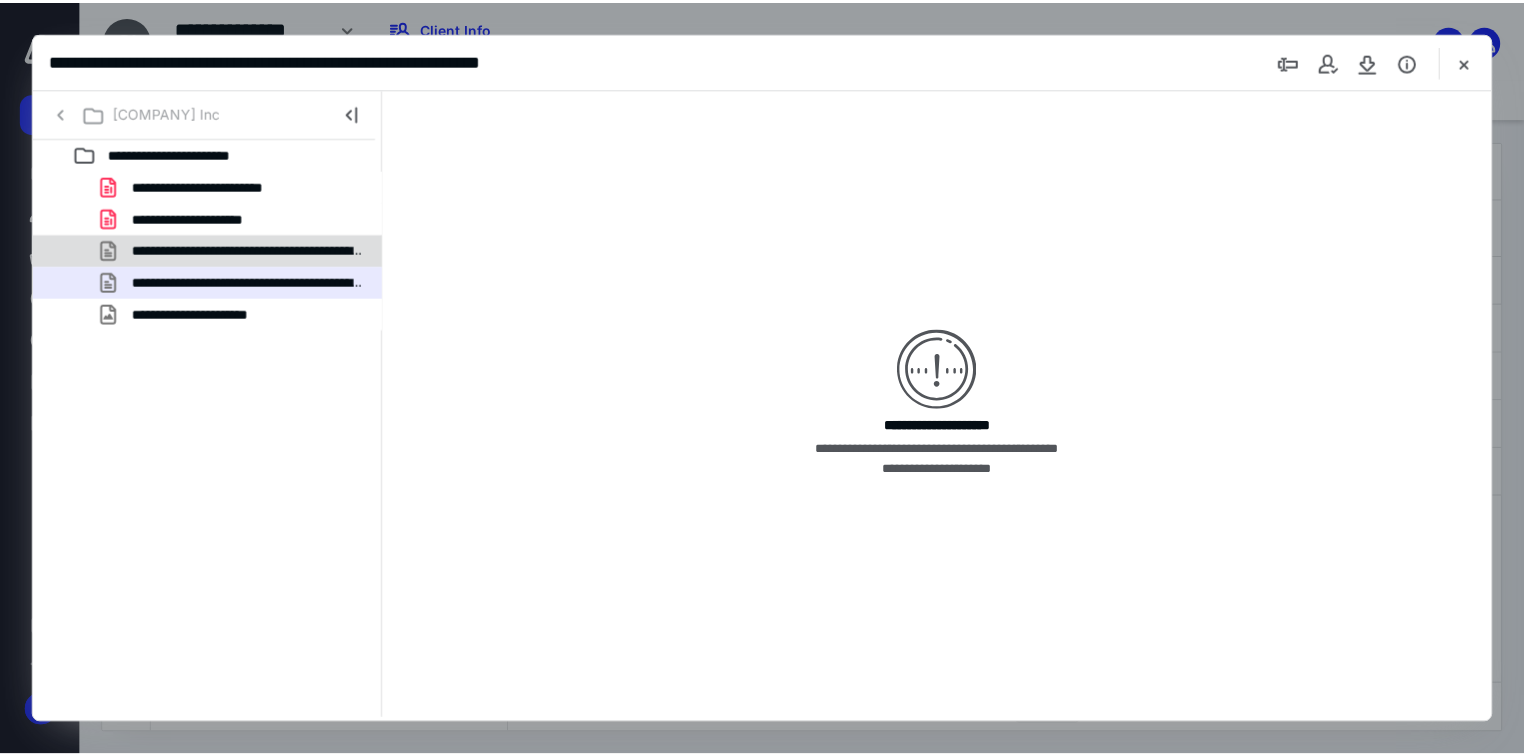 scroll, scrollTop: 0, scrollLeft: 0, axis: both 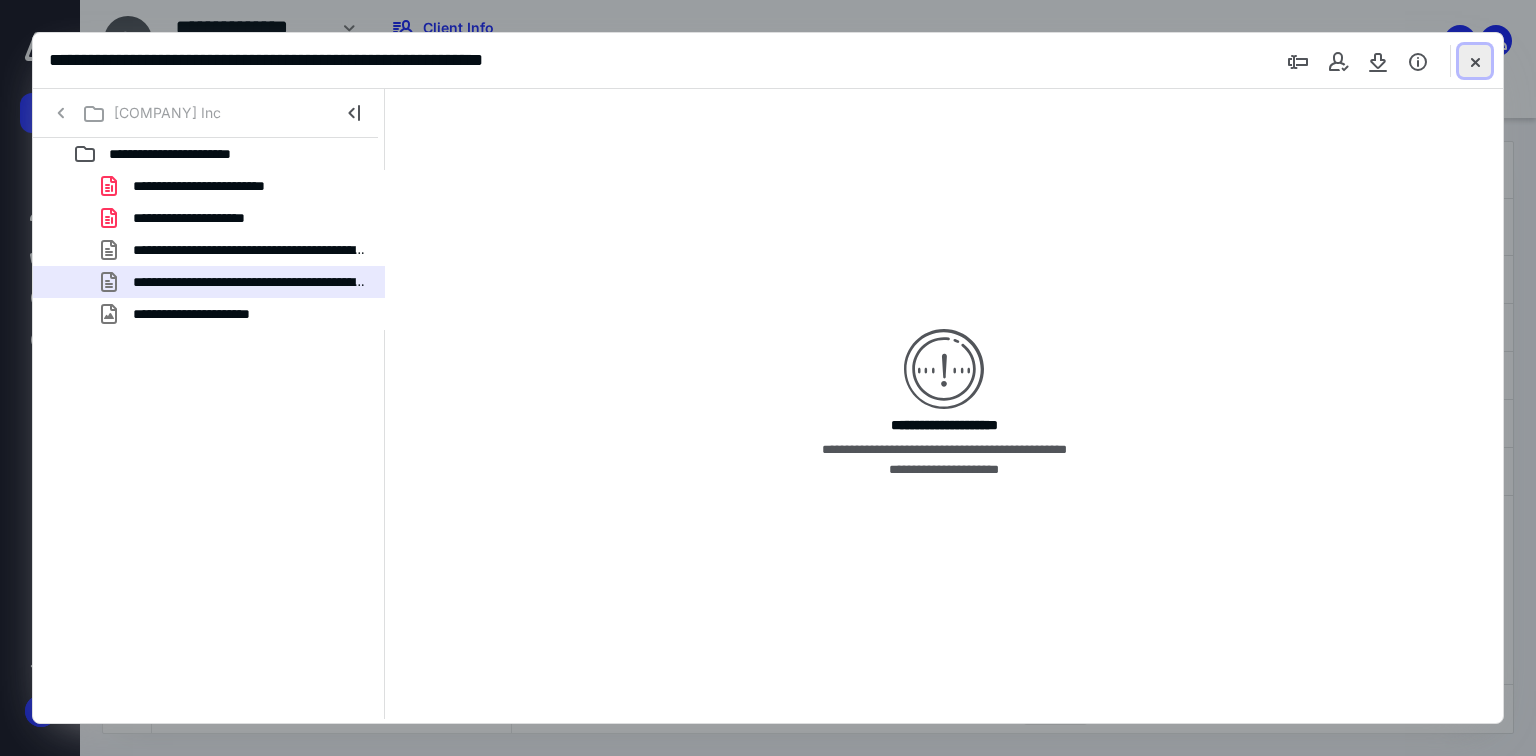 click at bounding box center (1475, 61) 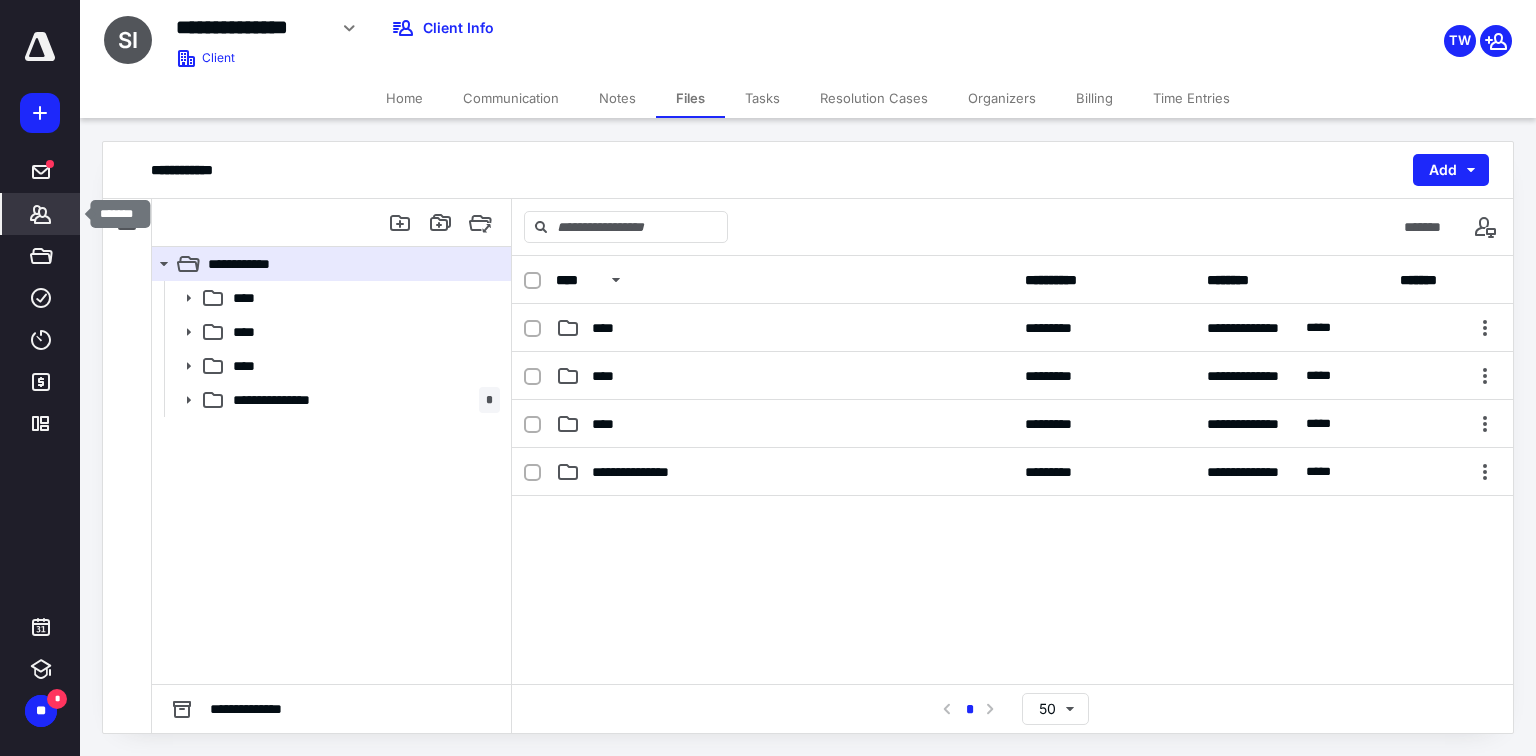 click at bounding box center (40, 214) 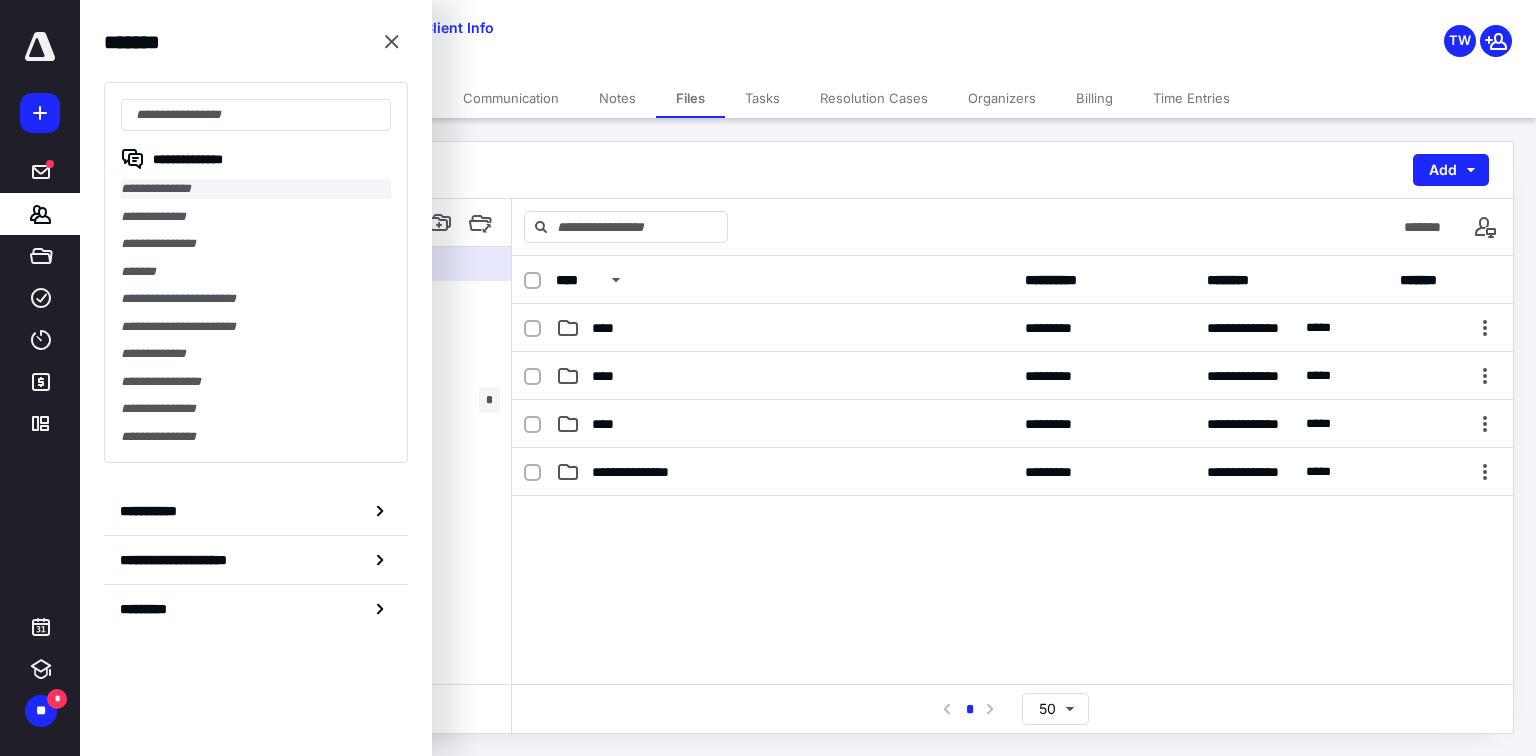 click on "**********" at bounding box center (256, 189) 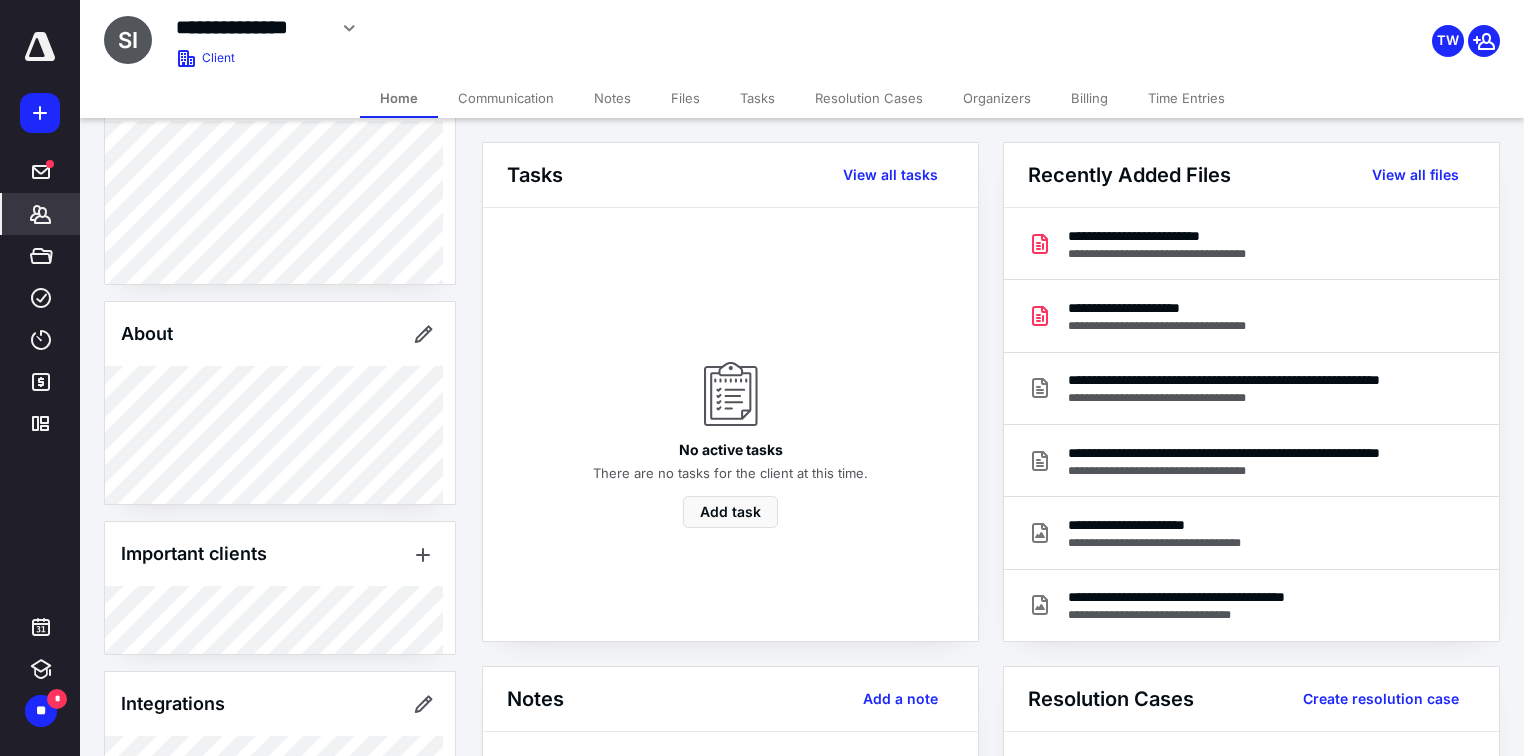 scroll, scrollTop: 268, scrollLeft: 0, axis: vertical 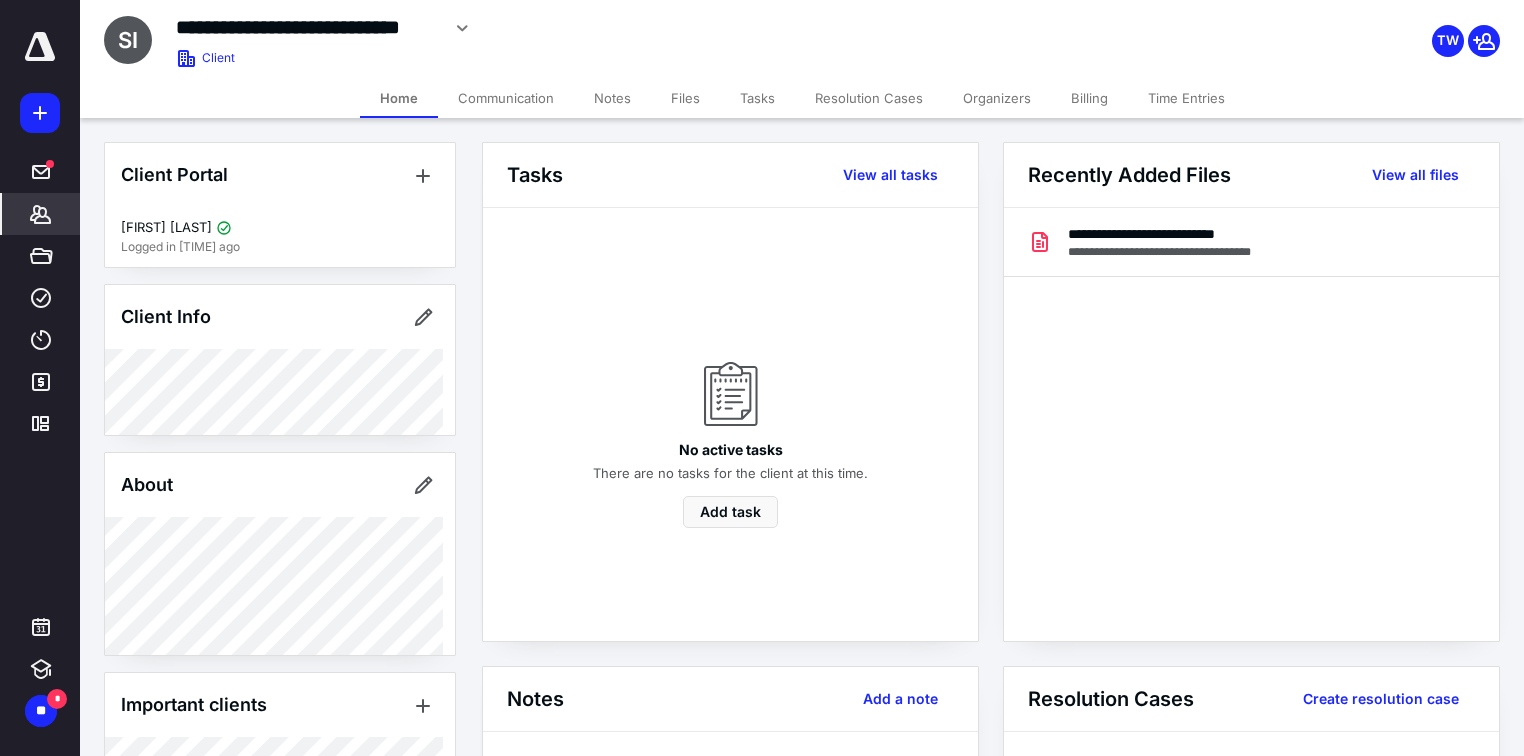 click on "Files" at bounding box center (685, 98) 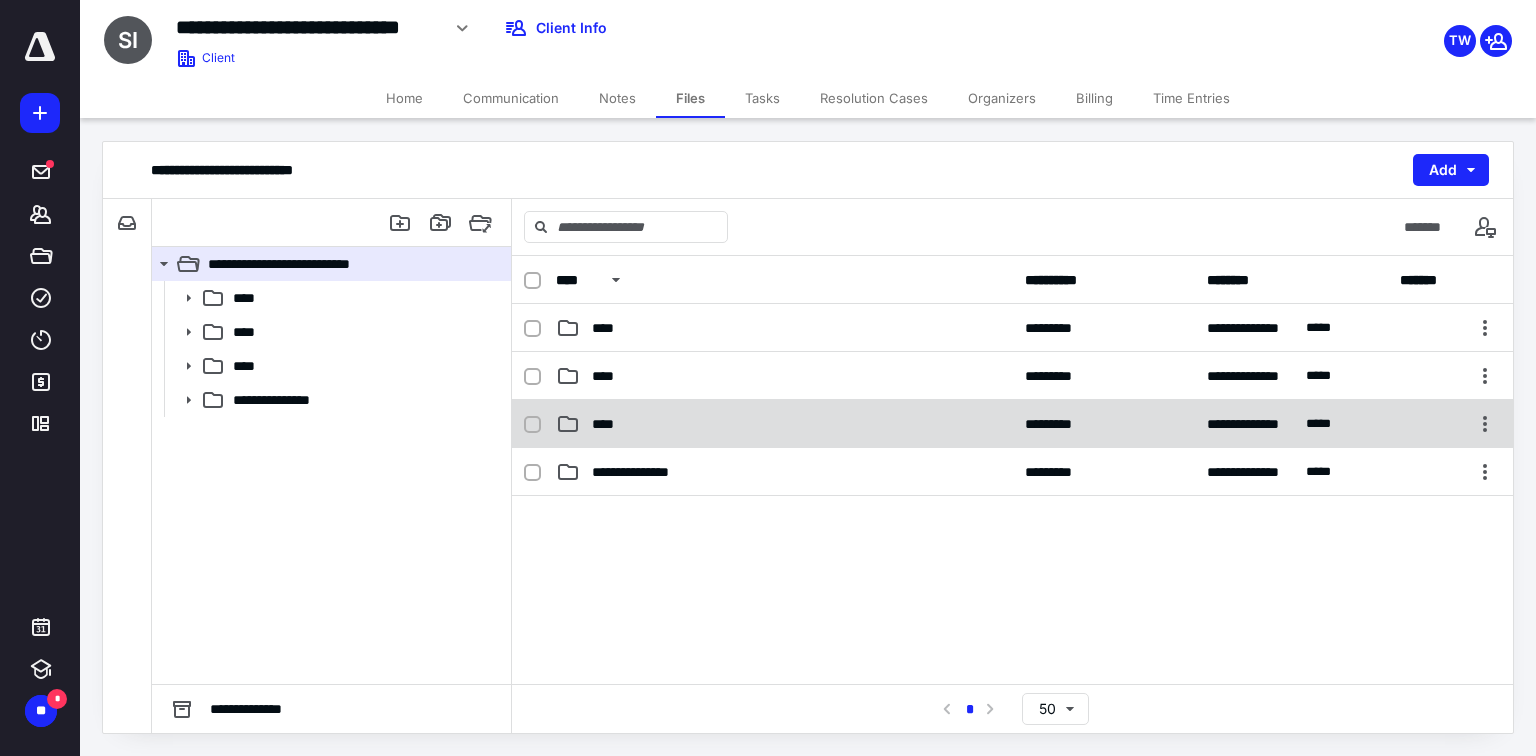 click on "****" at bounding box center [784, 328] 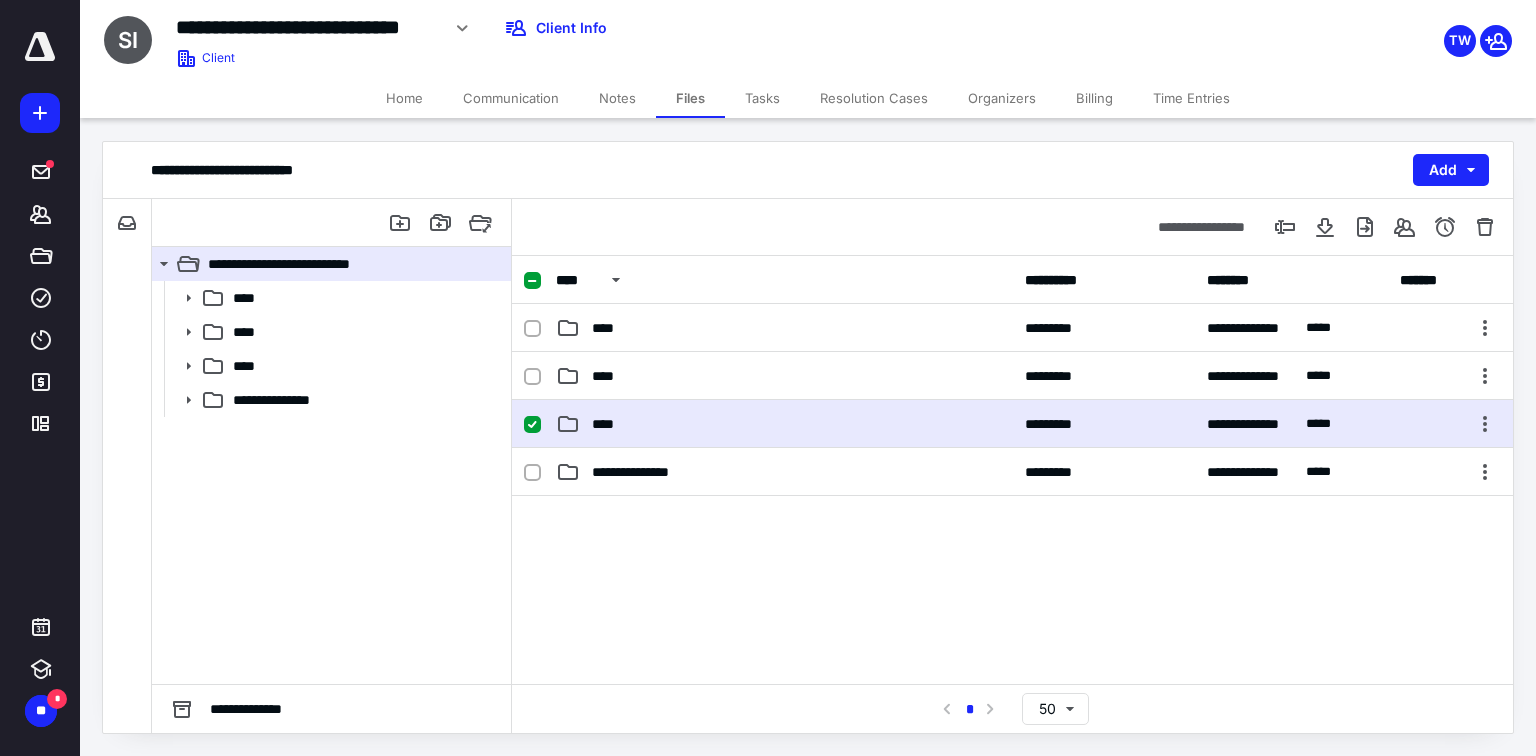 click on "**********" at bounding box center (1012, 328) 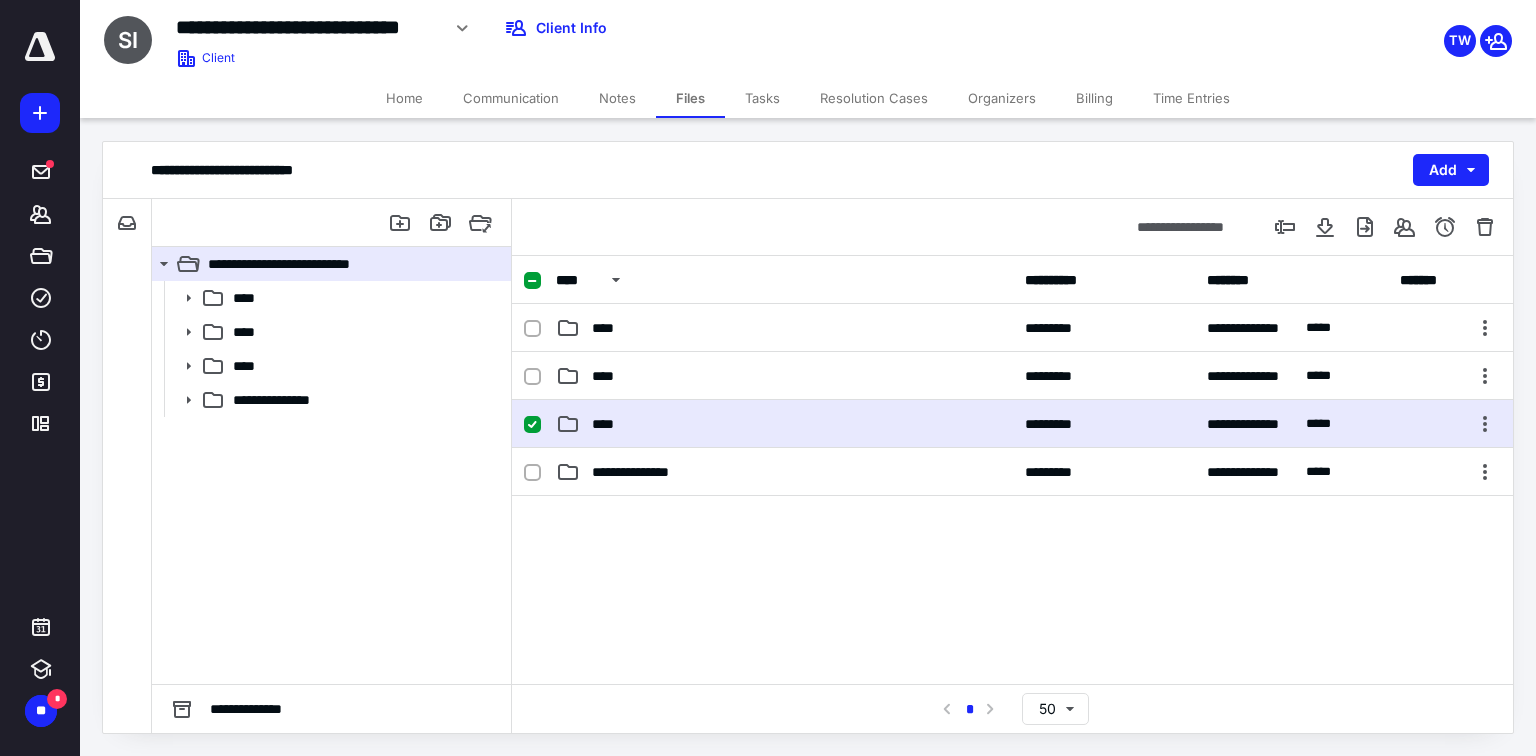 click on "**********" at bounding box center (1012, 328) 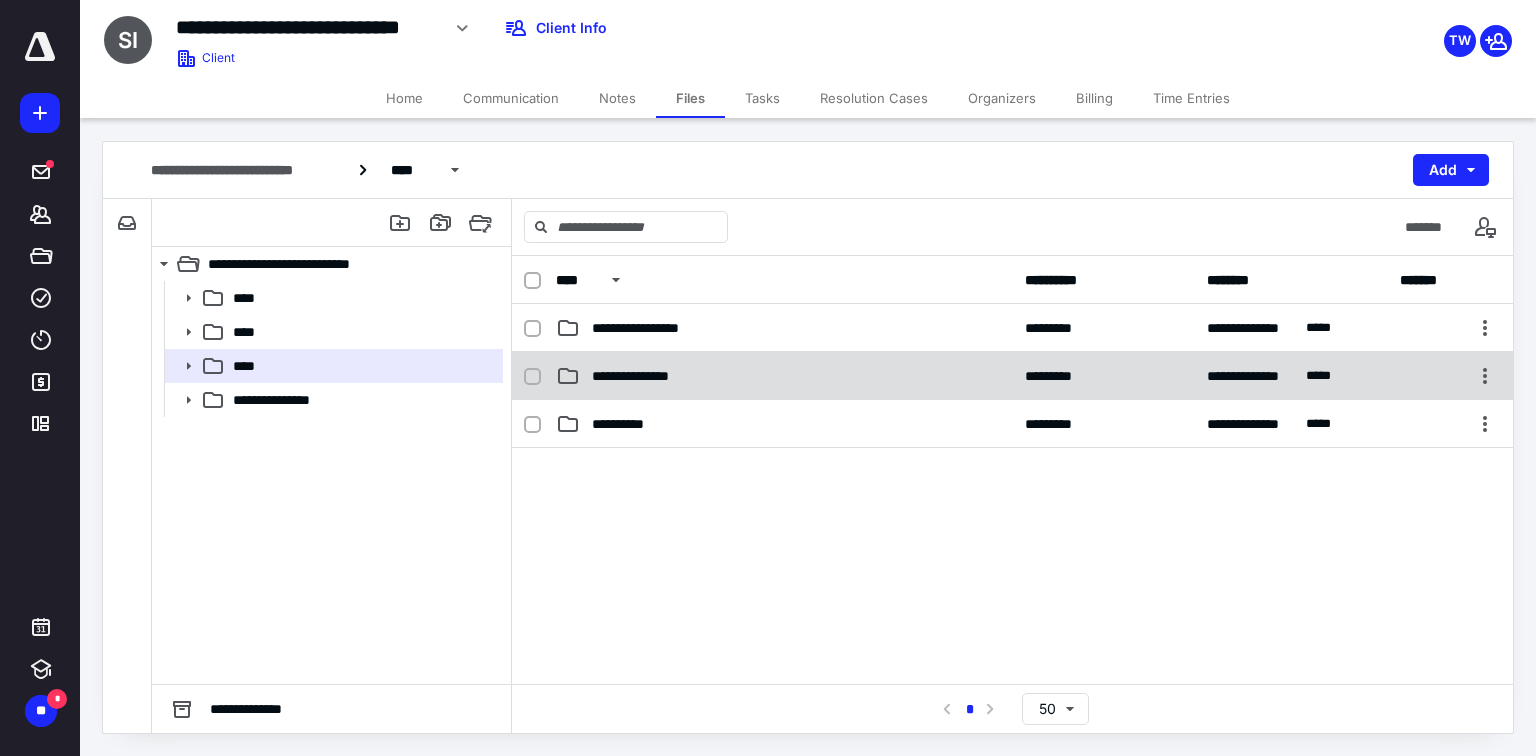 click on "**********" at bounding box center (655, 328) 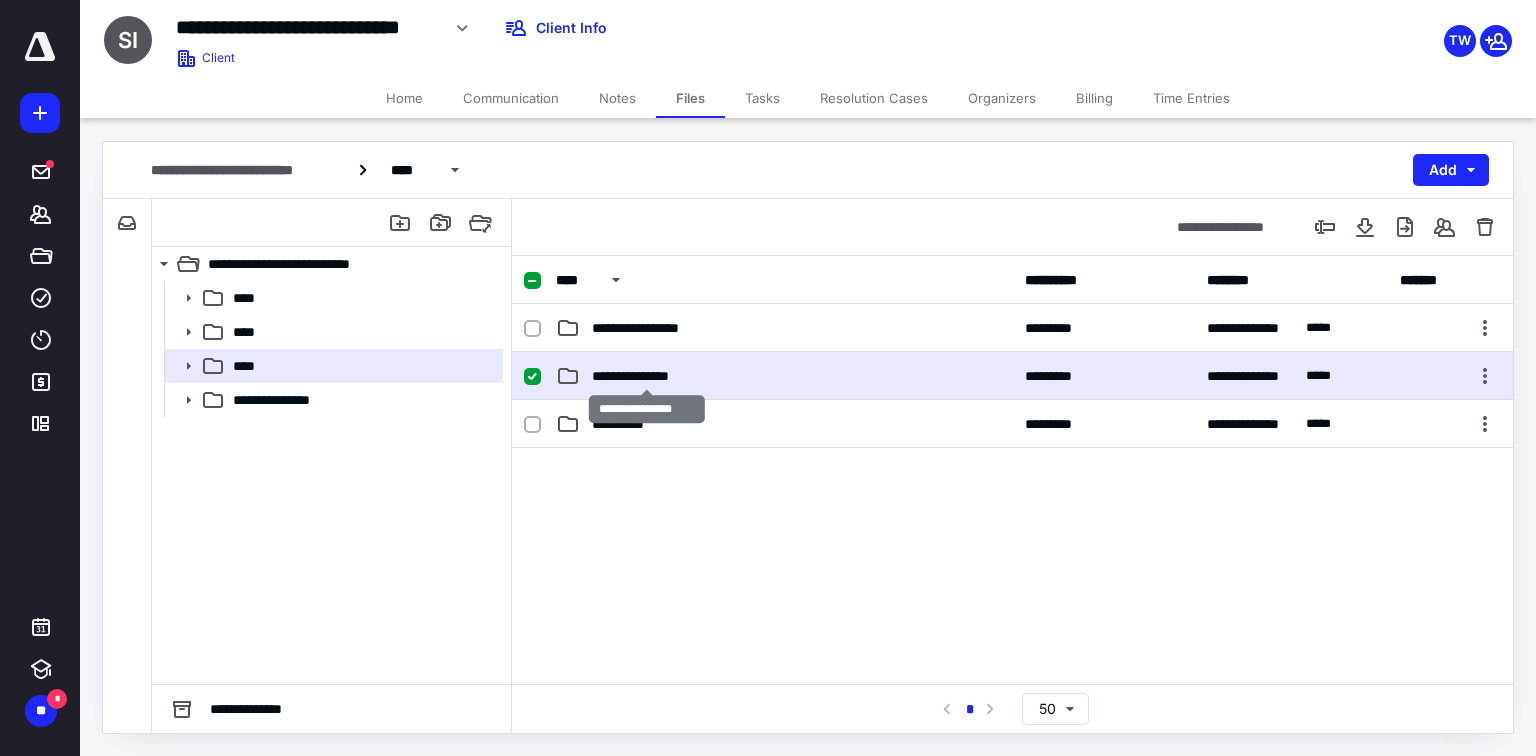 click on "**********" at bounding box center [655, 328] 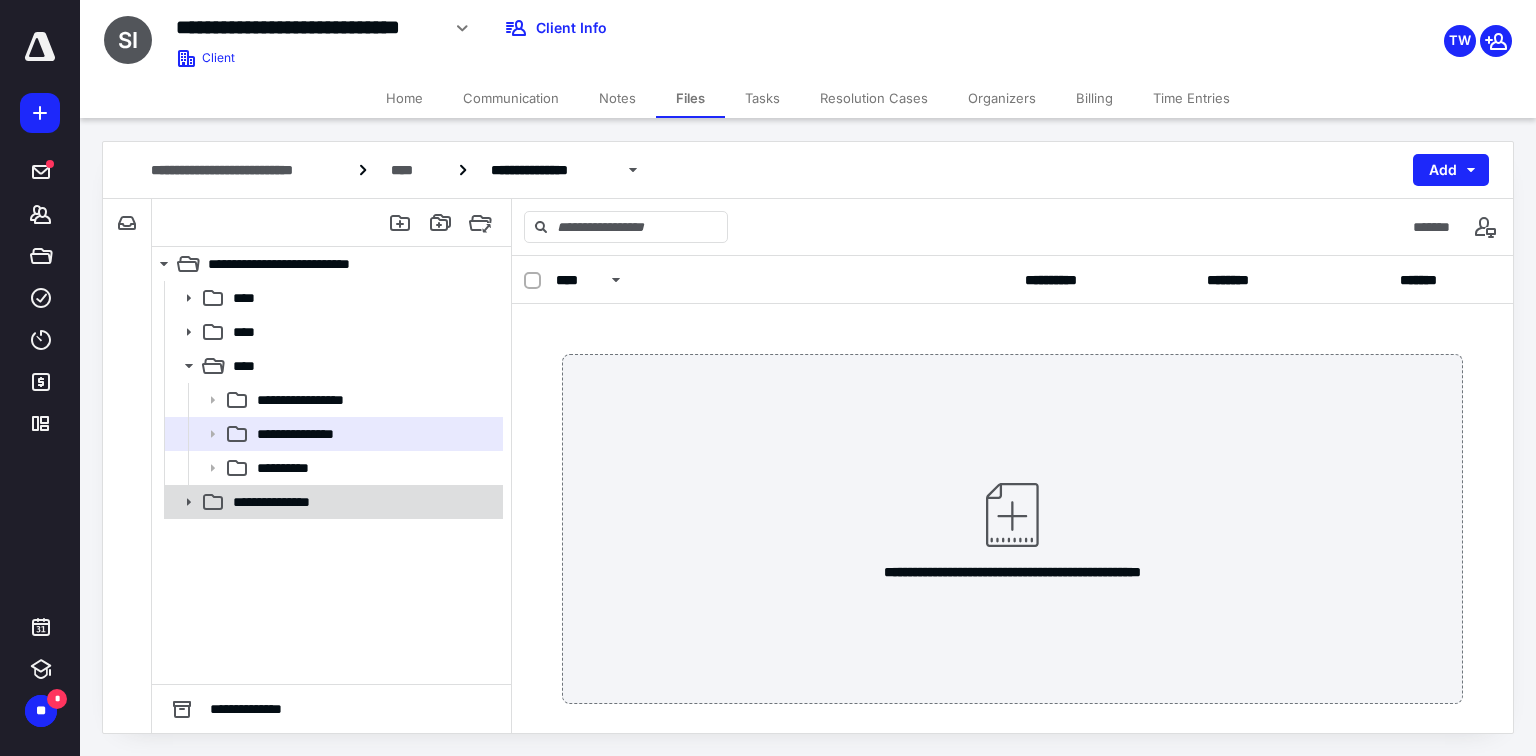 click on "**********" at bounding box center [250, 298] 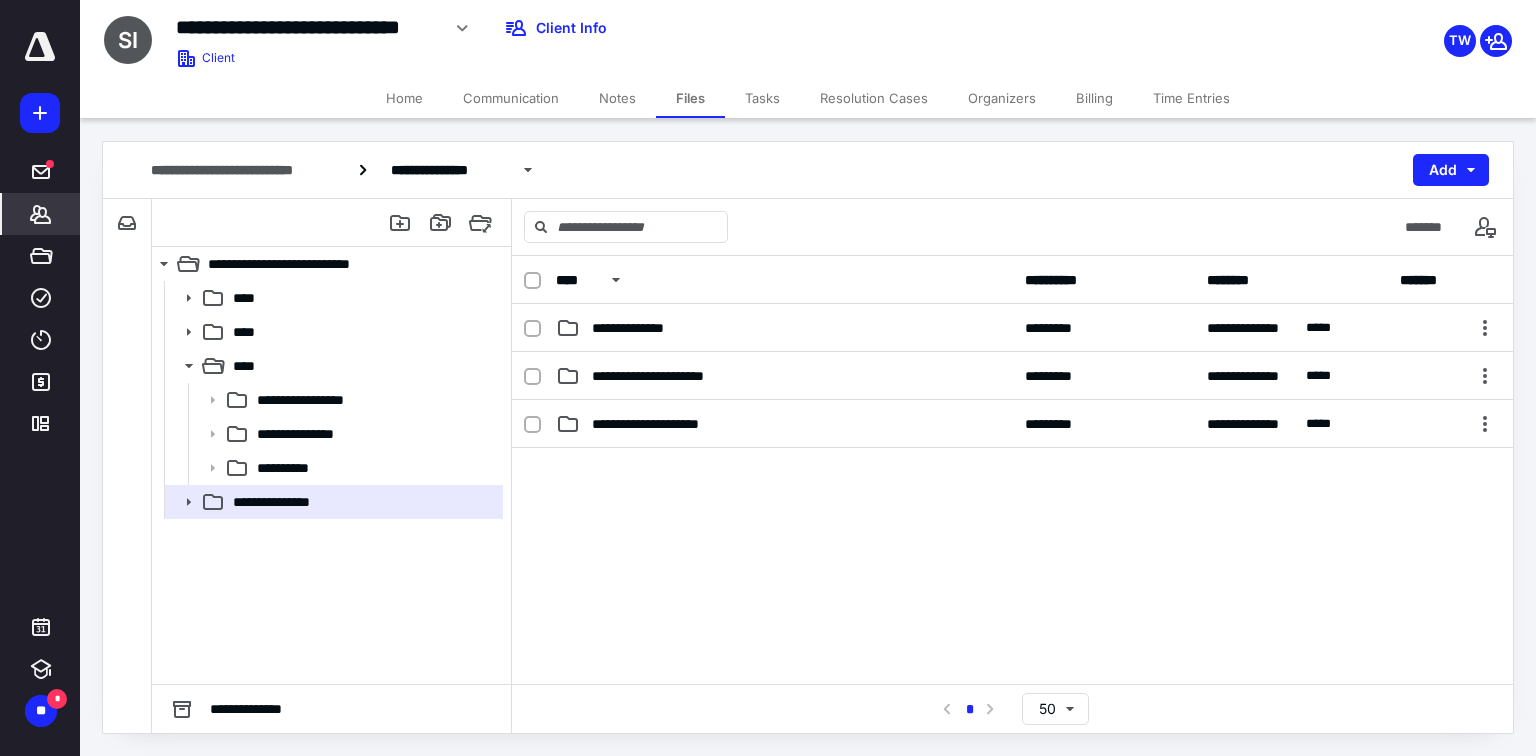 click on "*******" at bounding box center (41, 172) 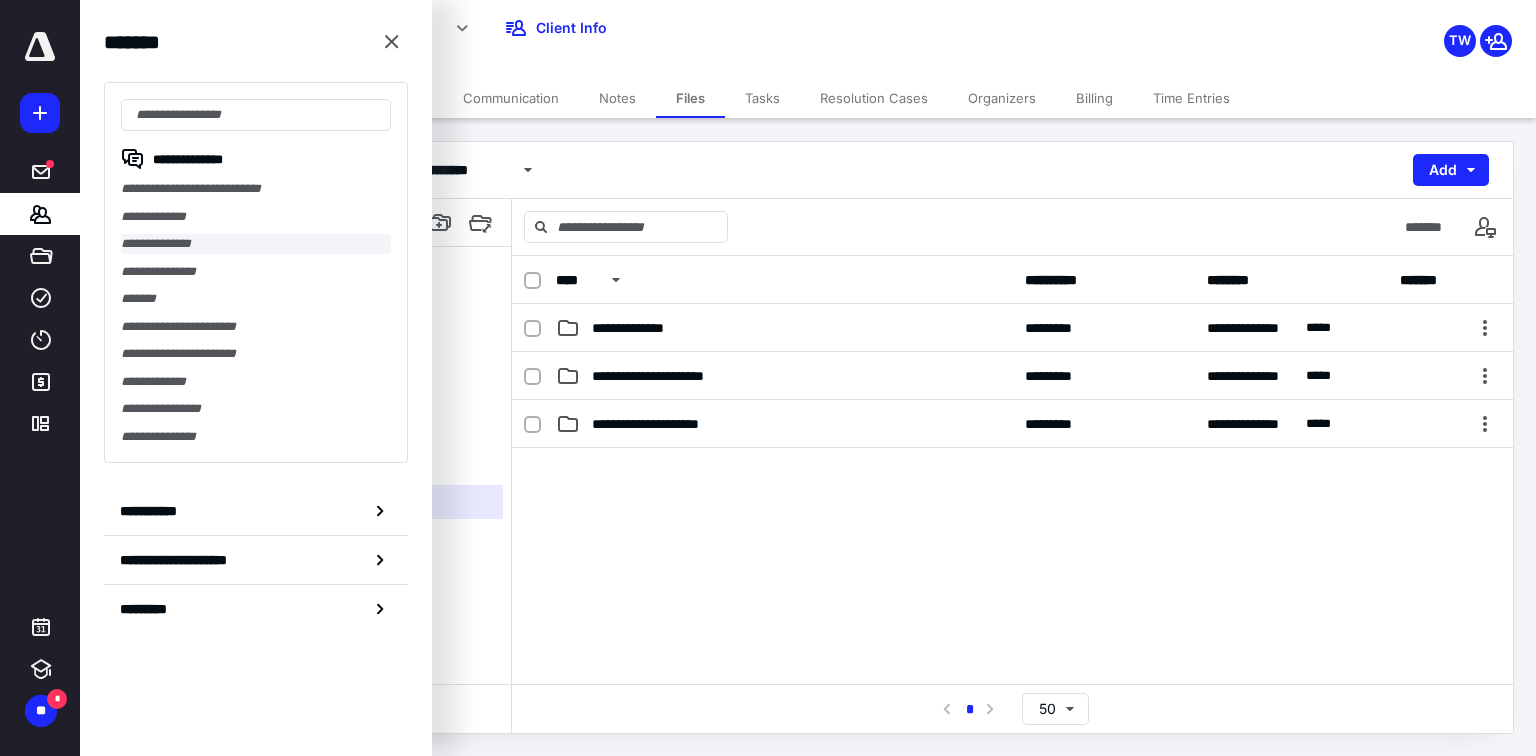 click on "**********" at bounding box center [256, 244] 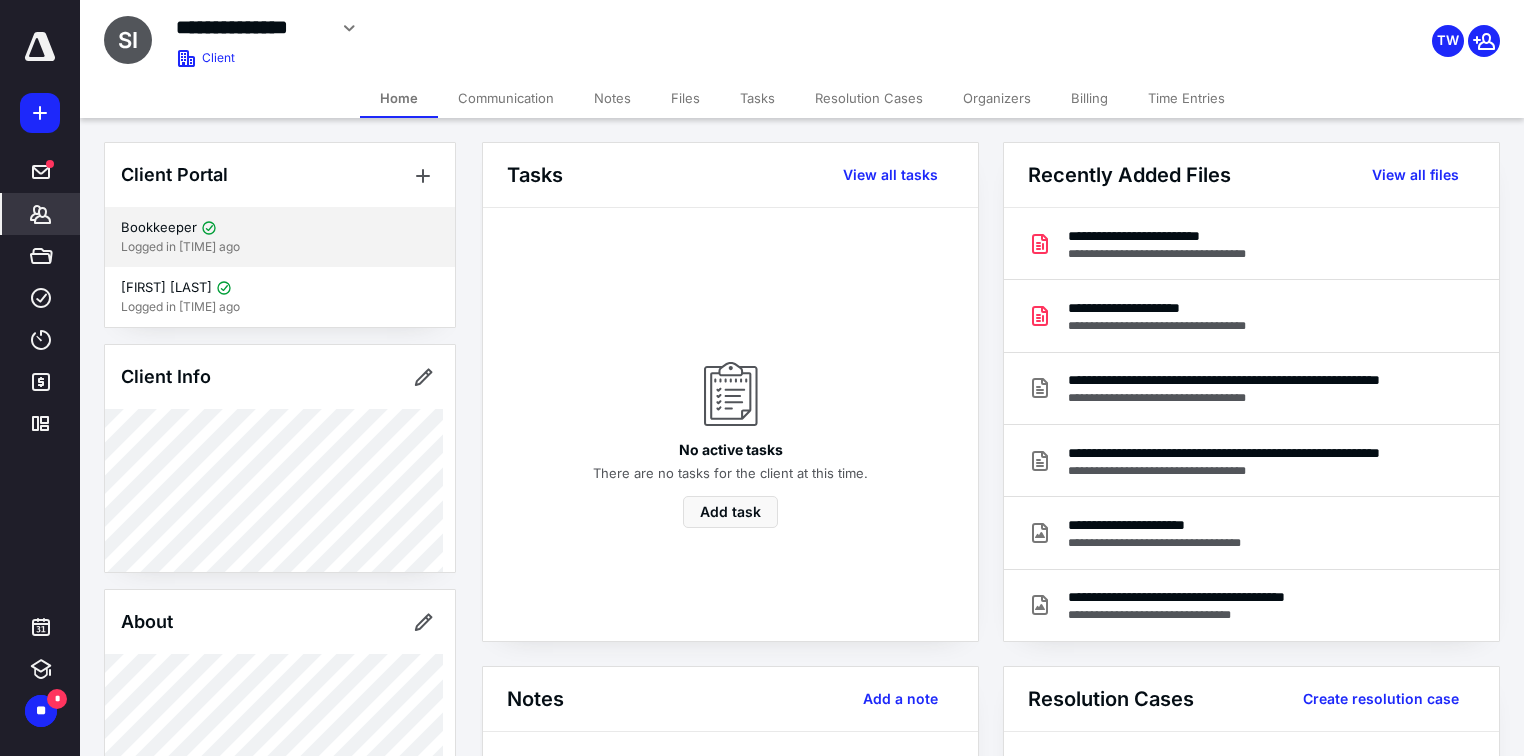 click on "Logged in [TIME] ago" at bounding box center (280, 247) 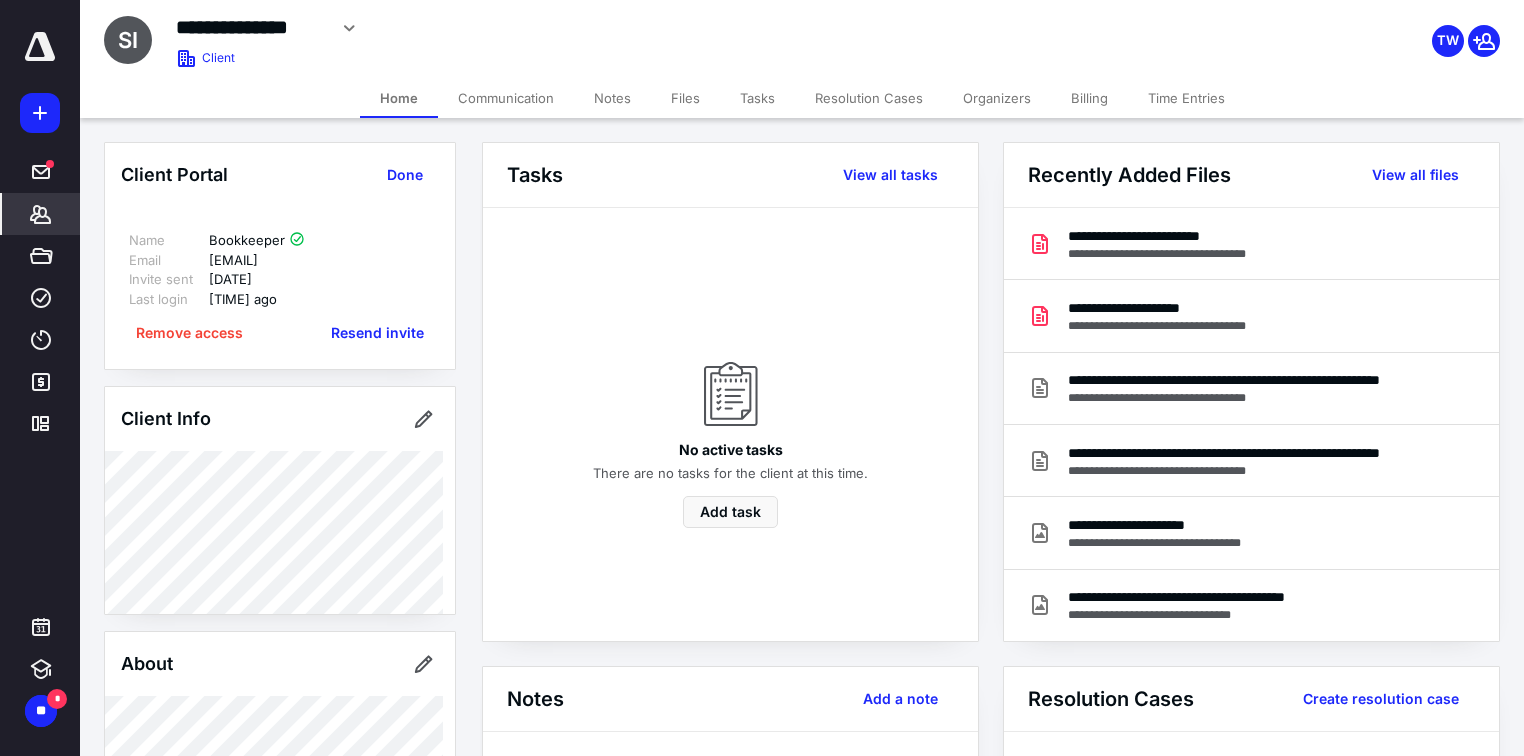 drag, startPoint x: 207, startPoint y: 257, endPoint x: 398, endPoint y: 259, distance: 191.01047 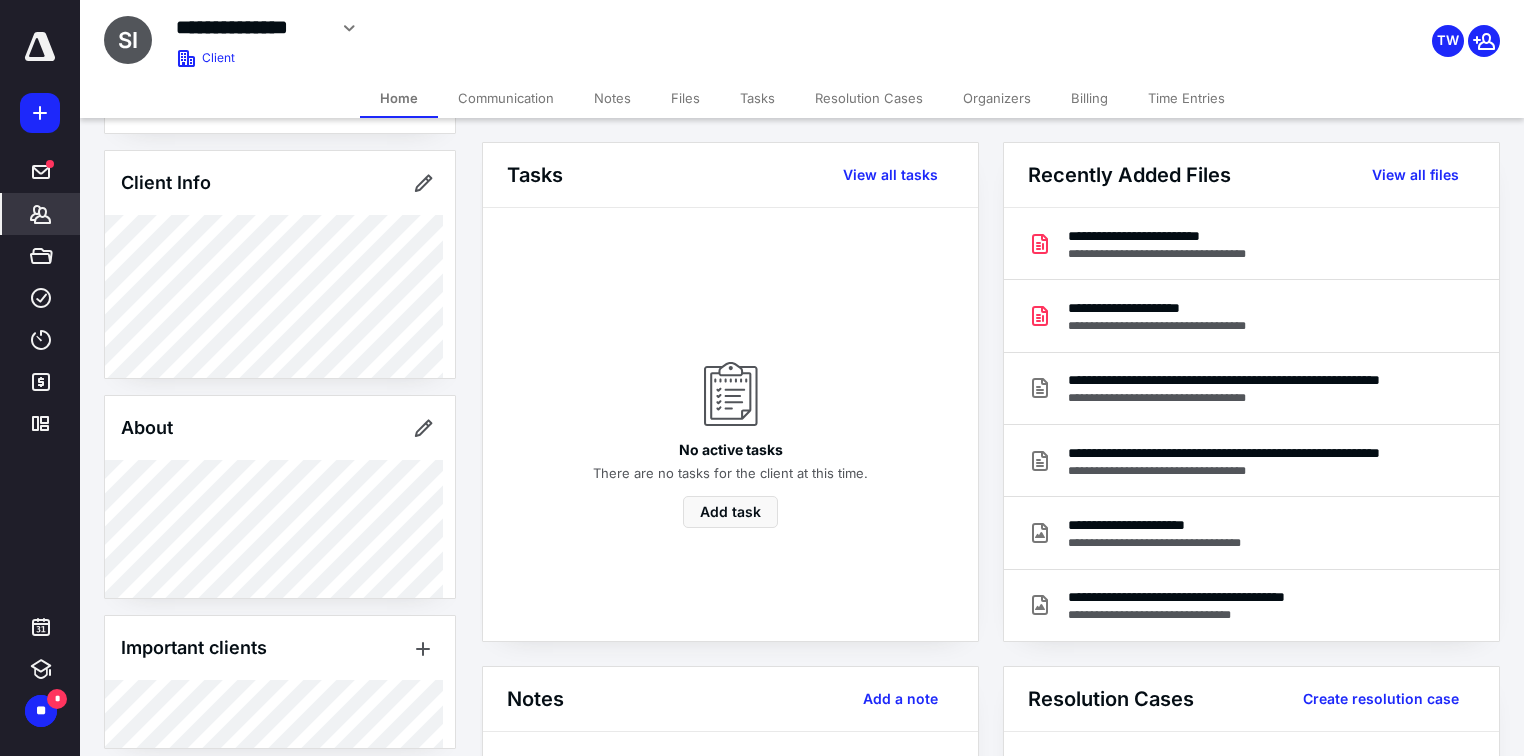 scroll, scrollTop: 240, scrollLeft: 0, axis: vertical 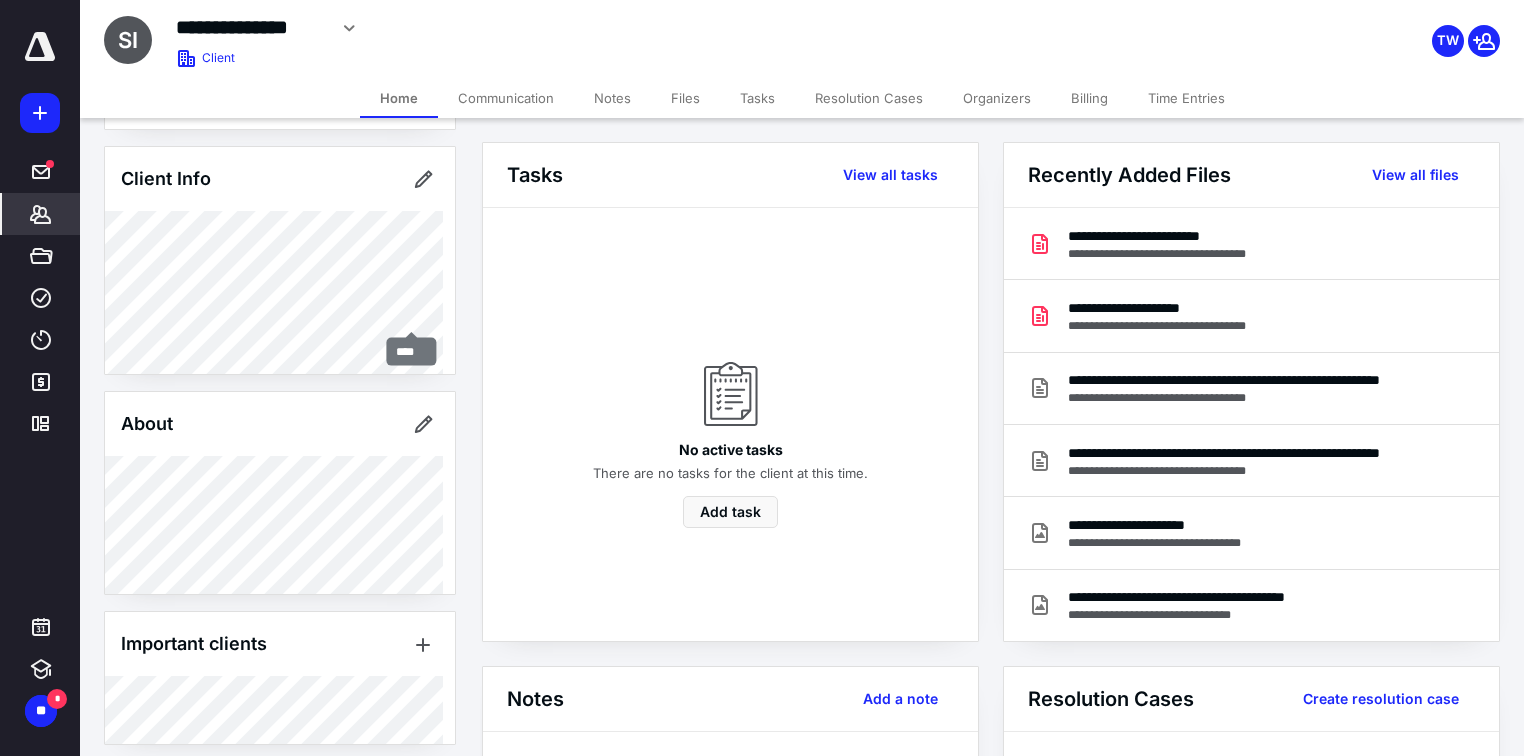 copy on "[EMAIL]" 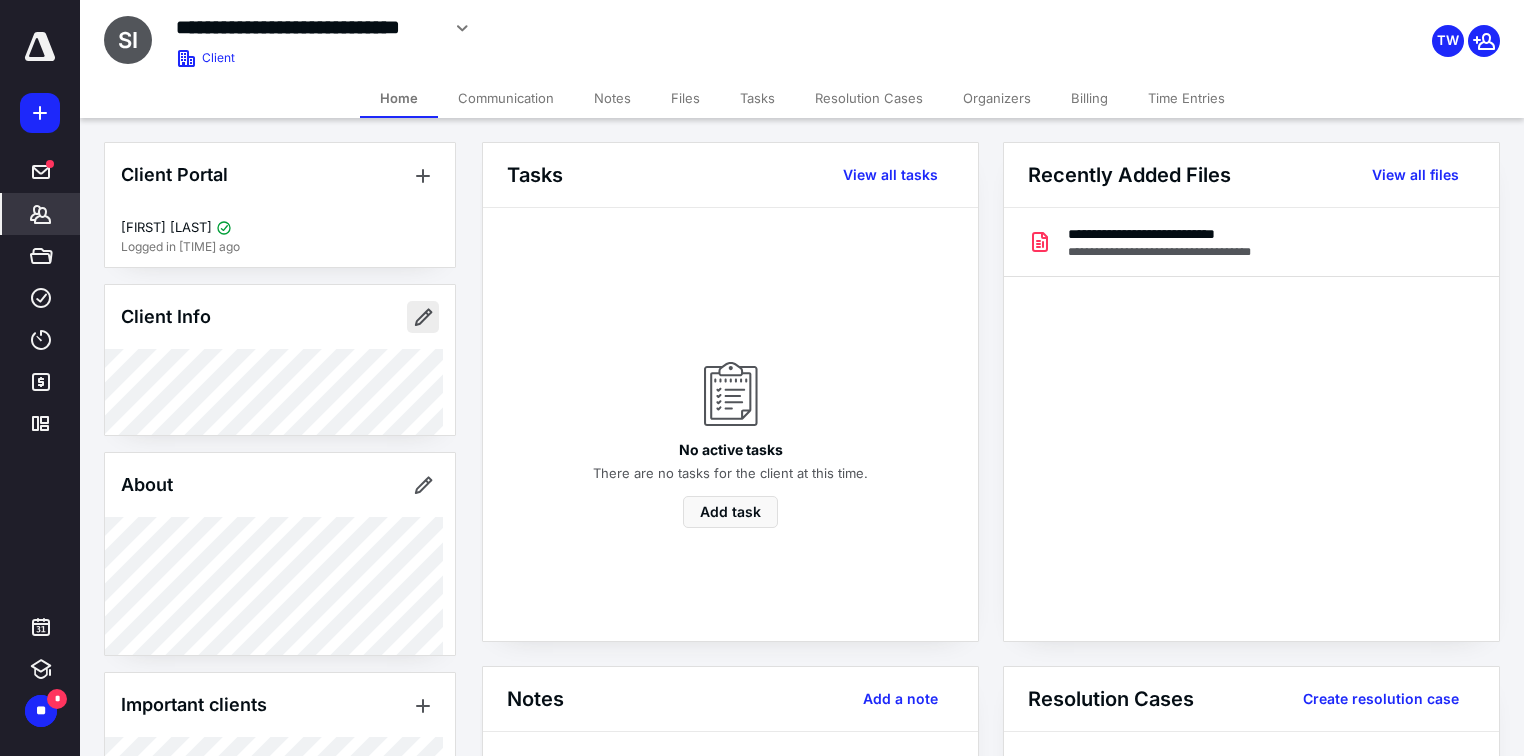 click at bounding box center (423, 317) 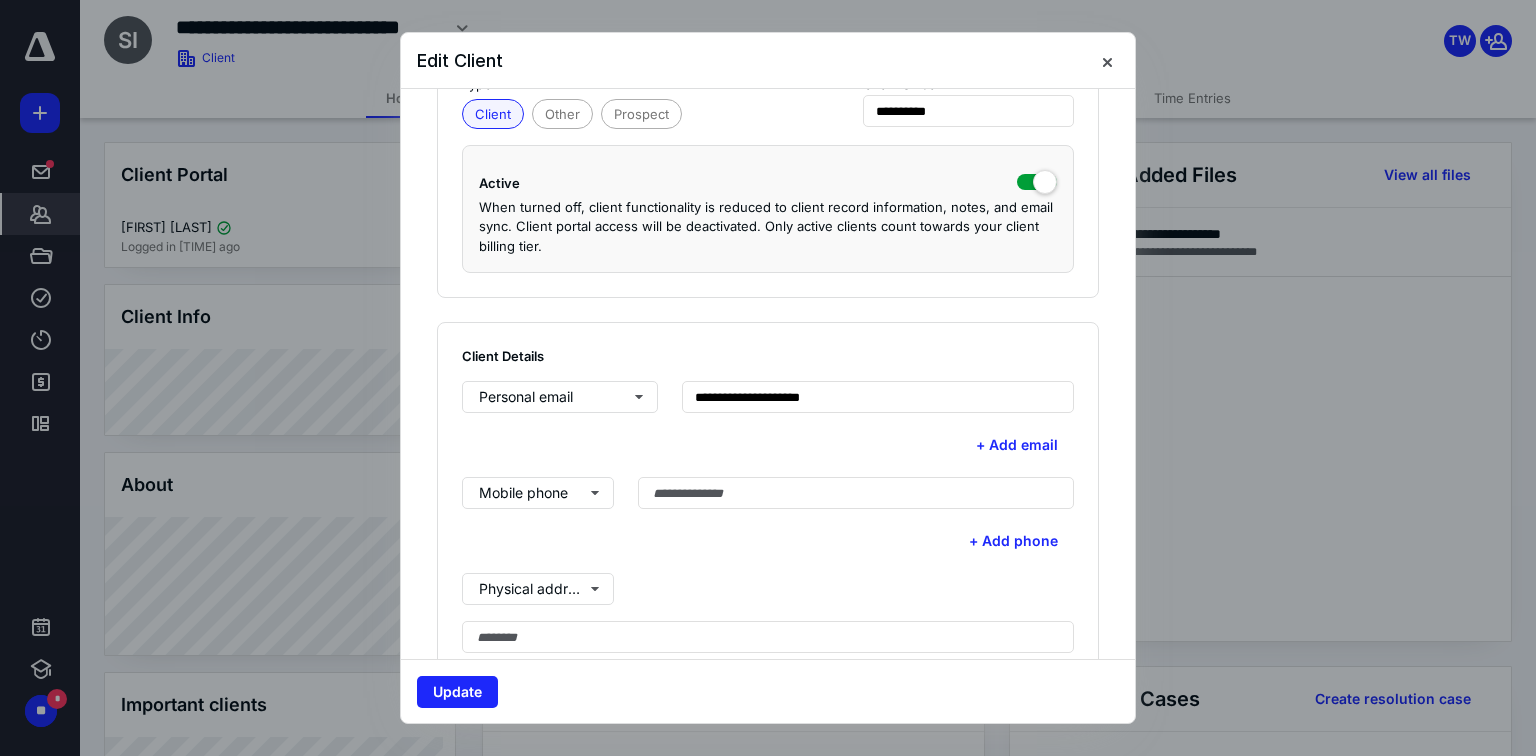 scroll, scrollTop: 234, scrollLeft: 0, axis: vertical 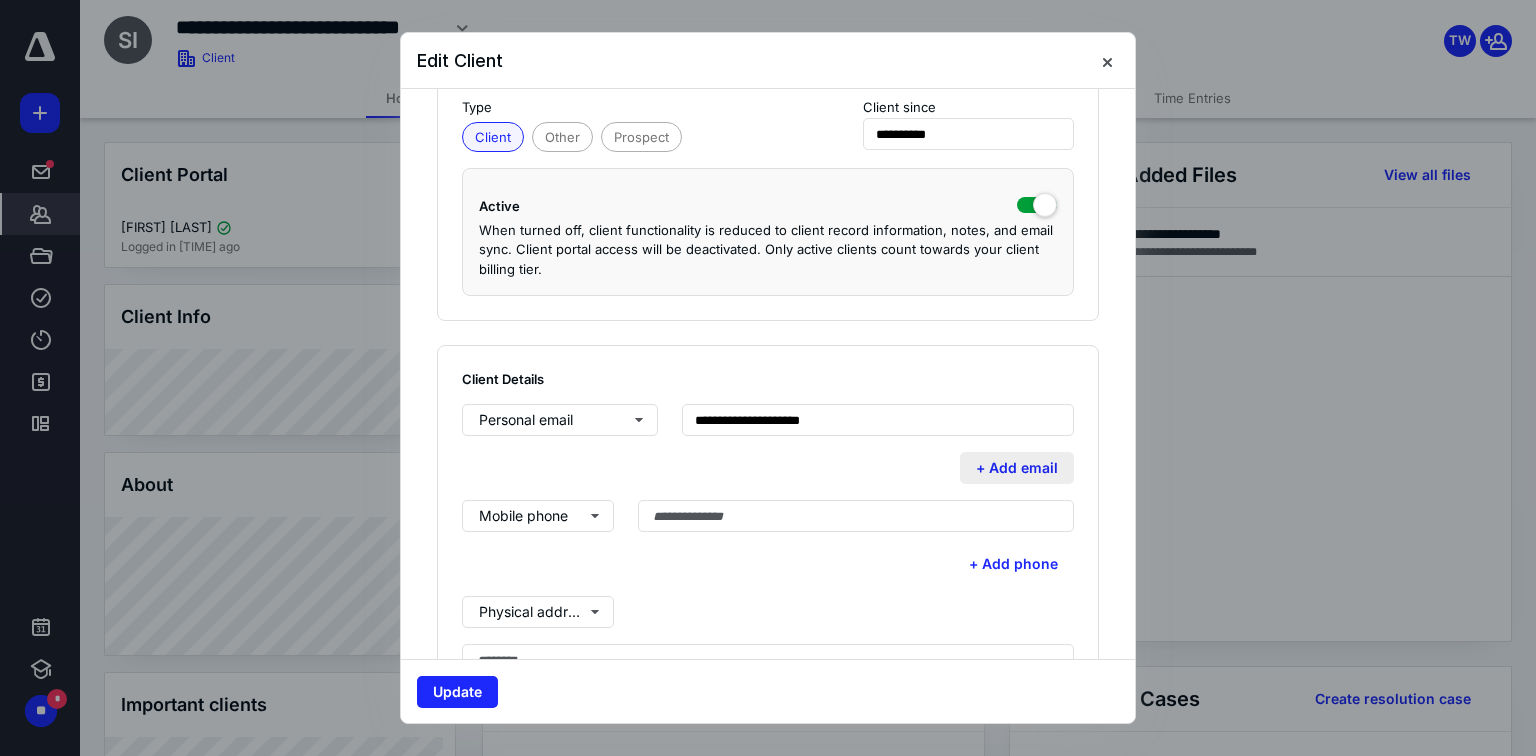 click on "+ Add email" at bounding box center (1017, 468) 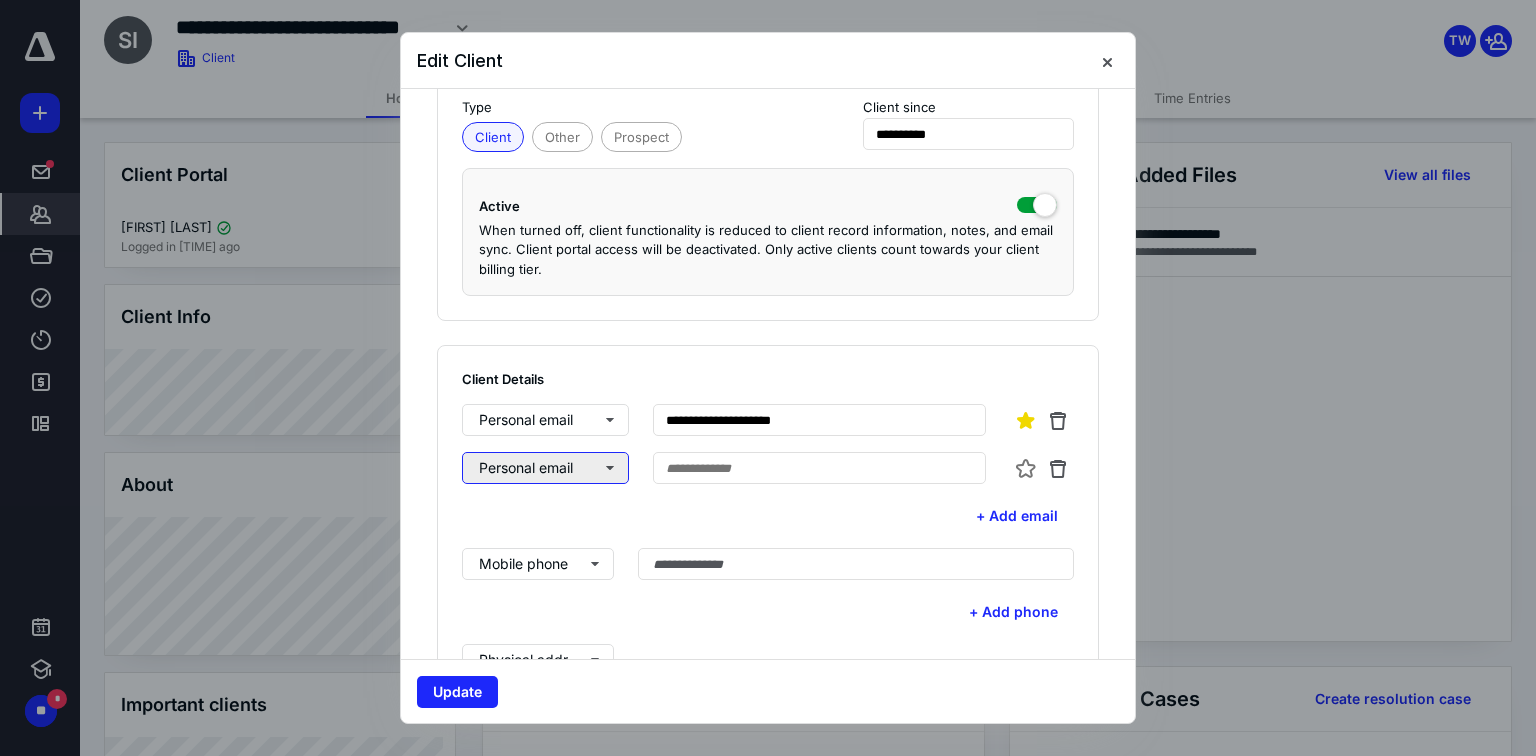 click on "Personal email" at bounding box center [545, 420] 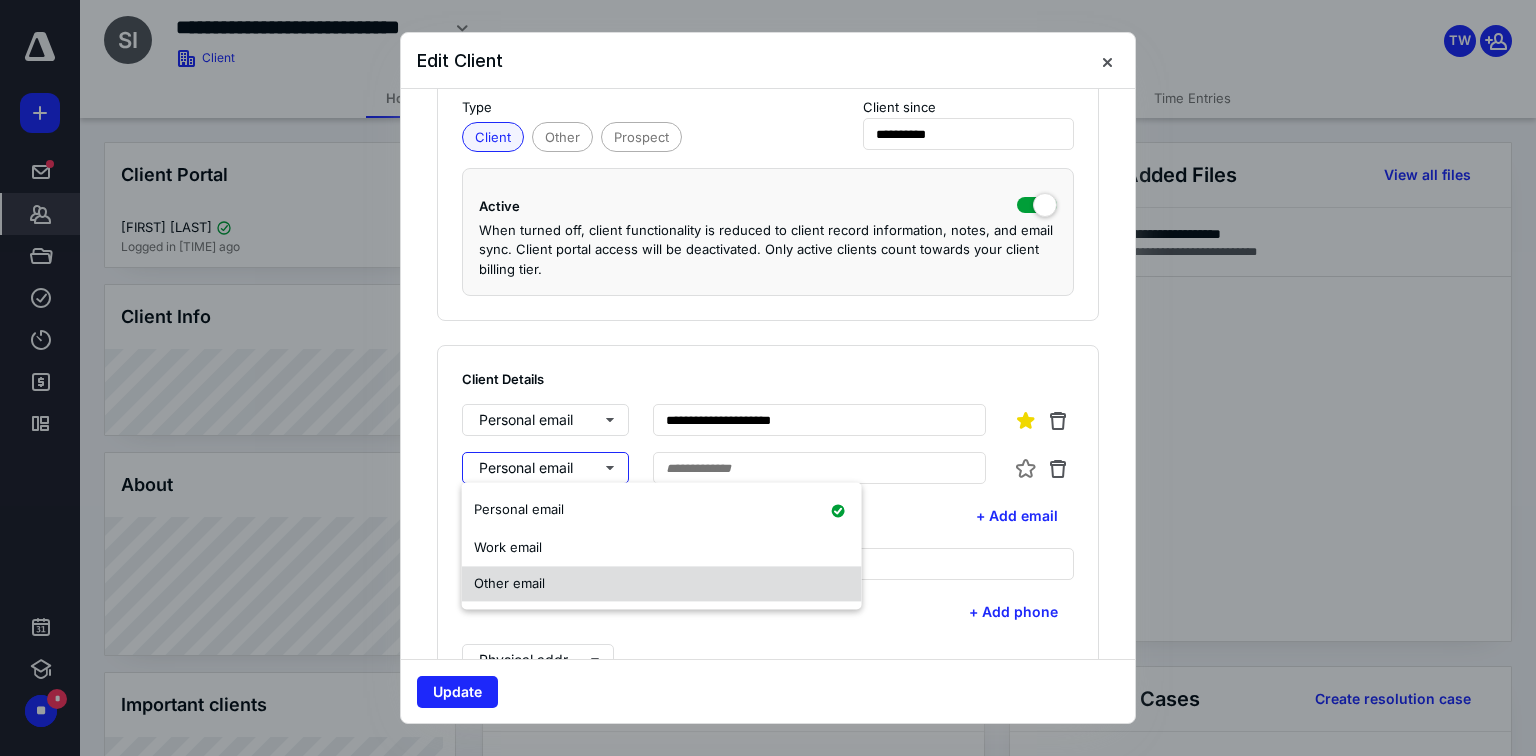 click on "Other email" at bounding box center [662, 584] 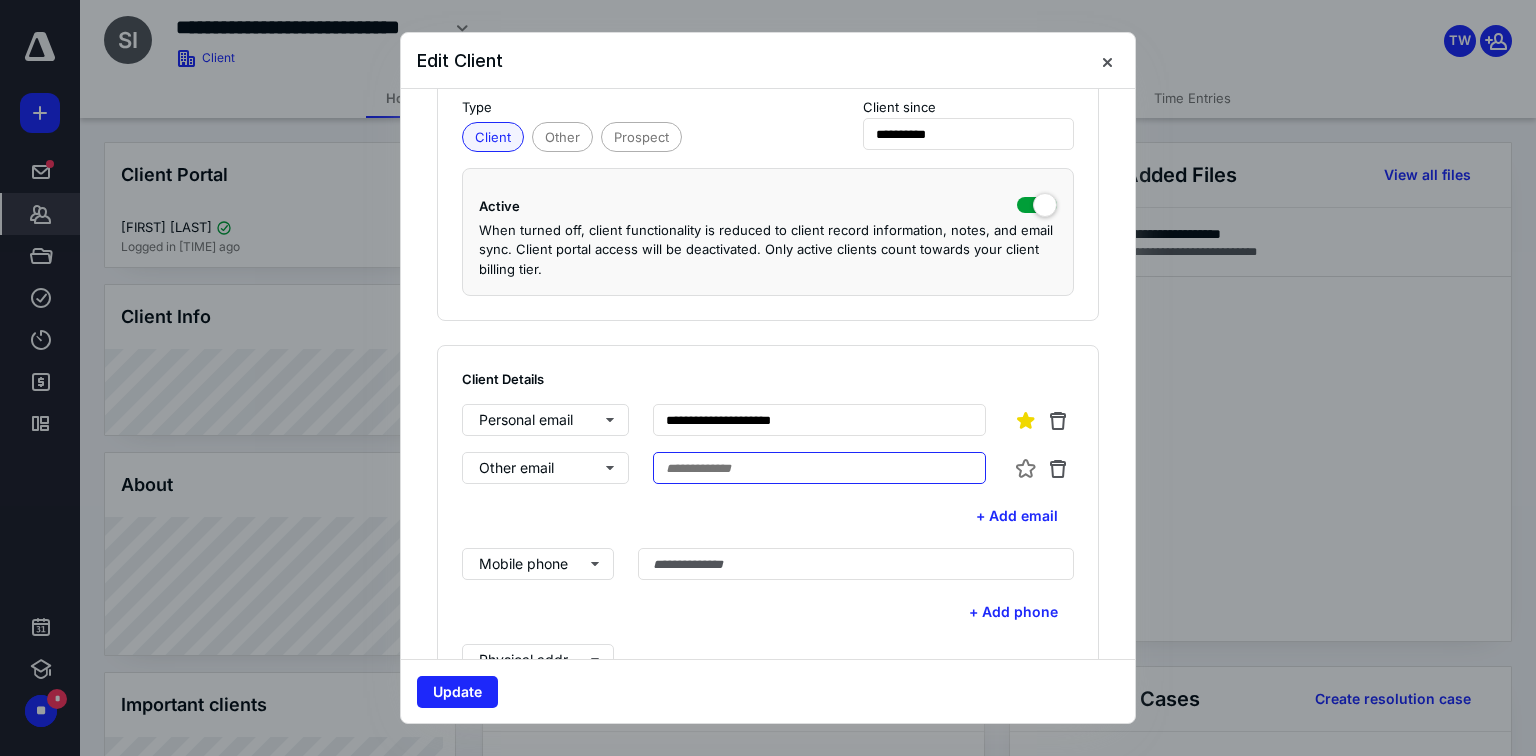 click at bounding box center (820, 420) 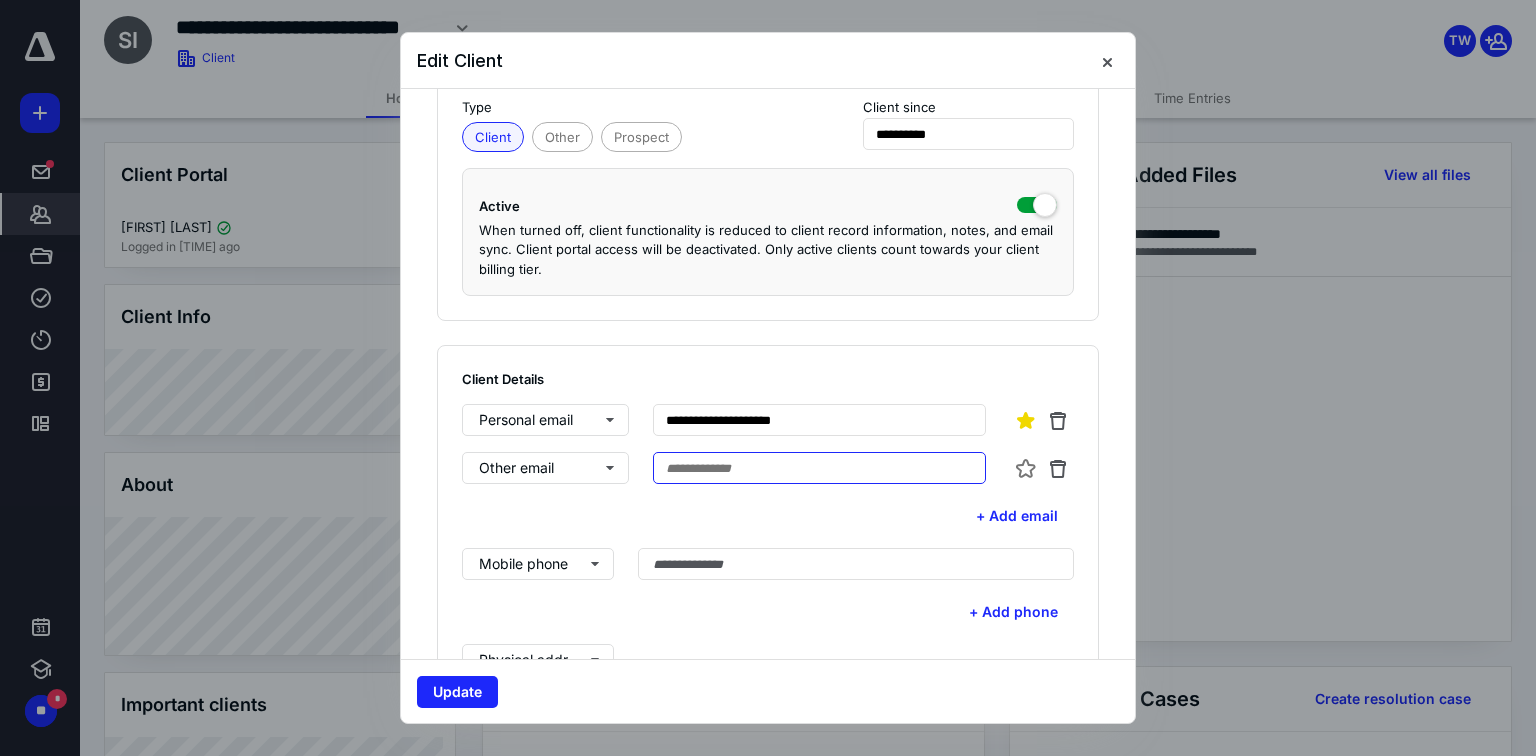 paste on "**********" 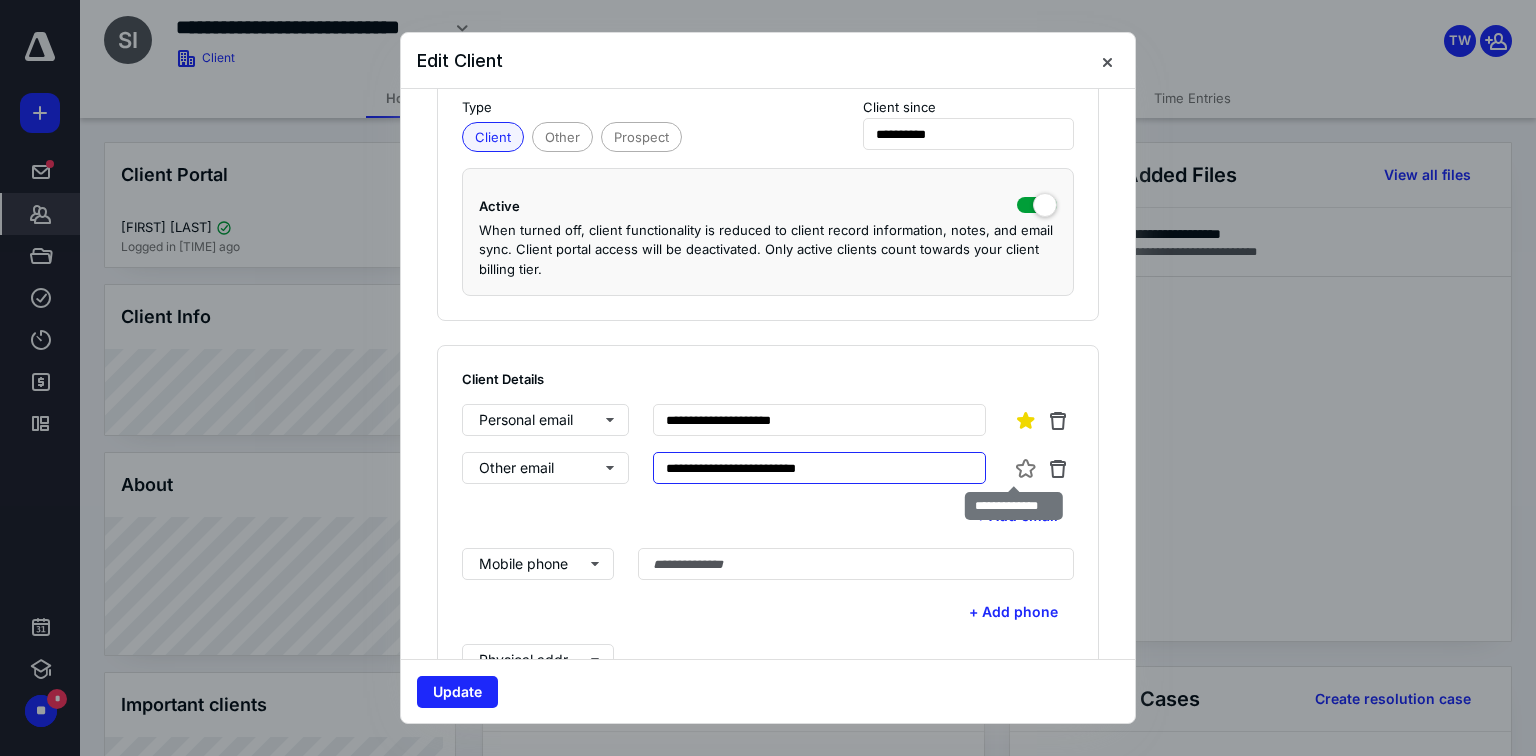 type on "**********" 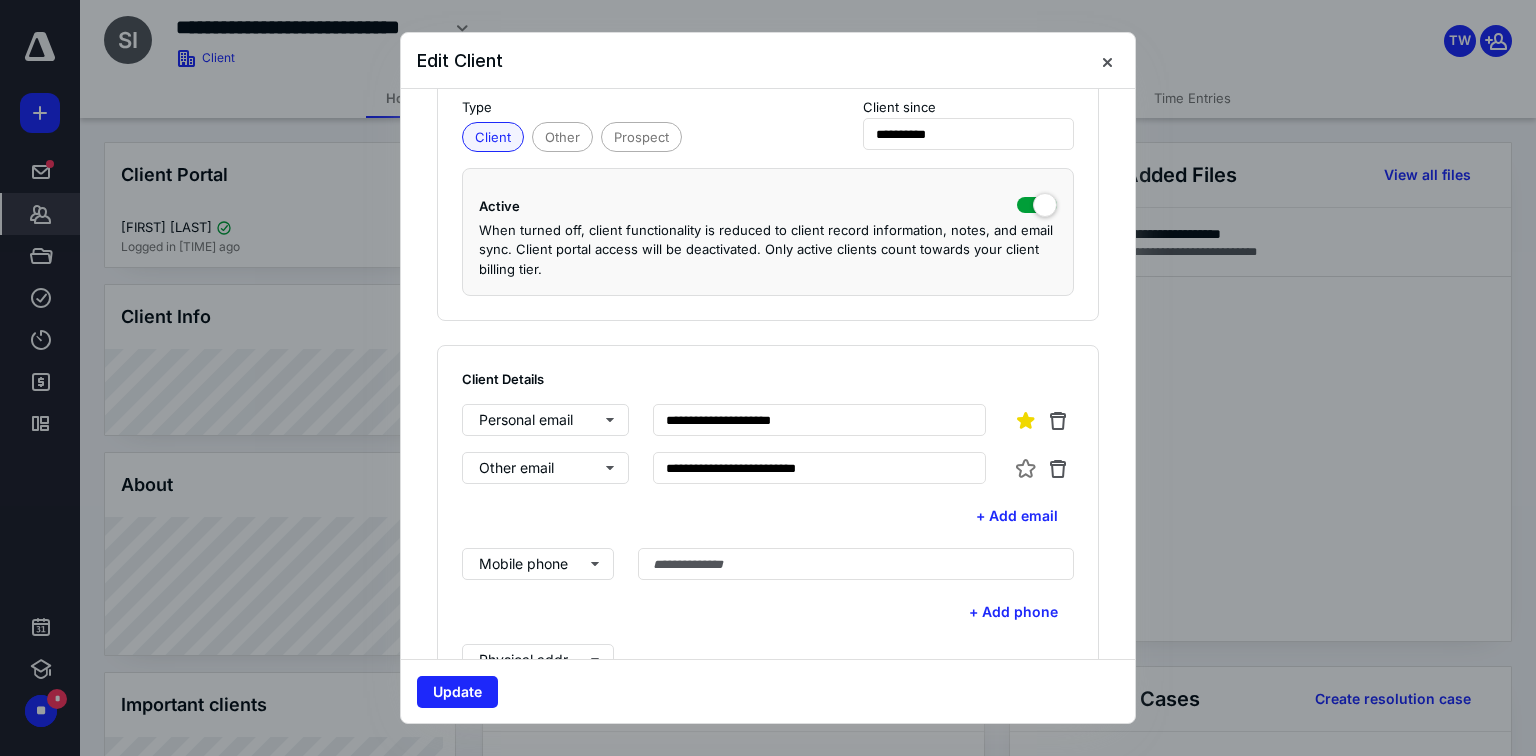 click on "+ Add email" at bounding box center [768, 516] 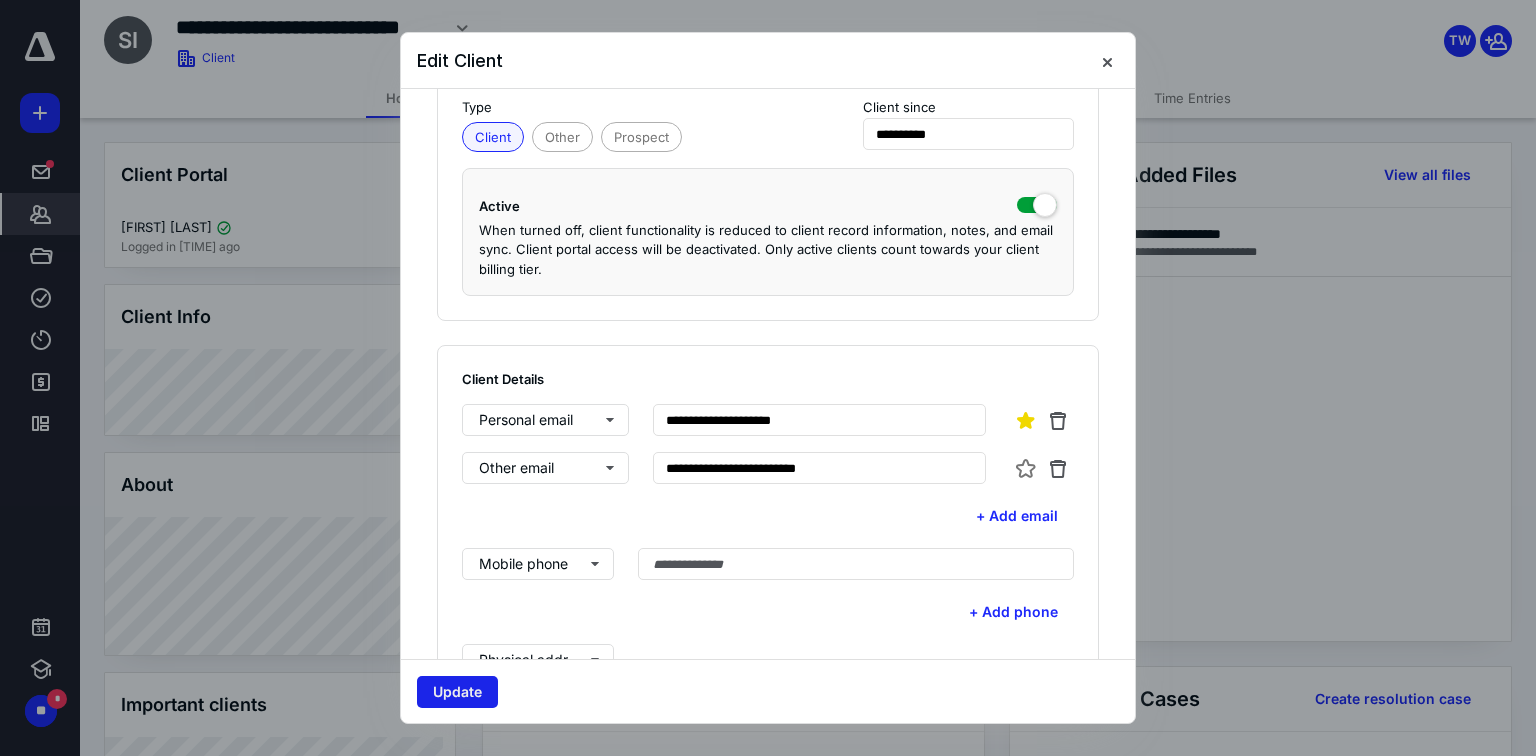click on "Update" at bounding box center (457, 692) 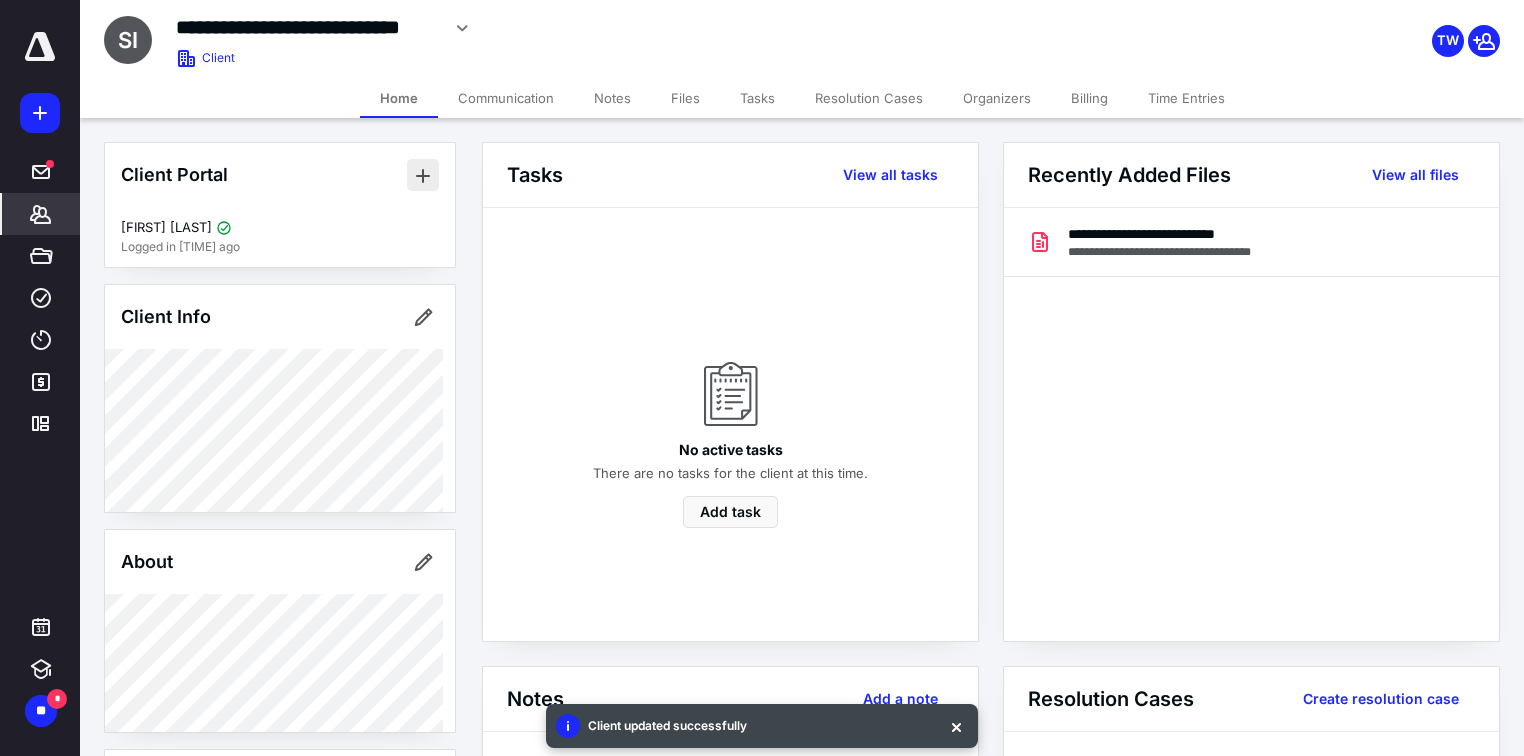 click at bounding box center [423, 175] 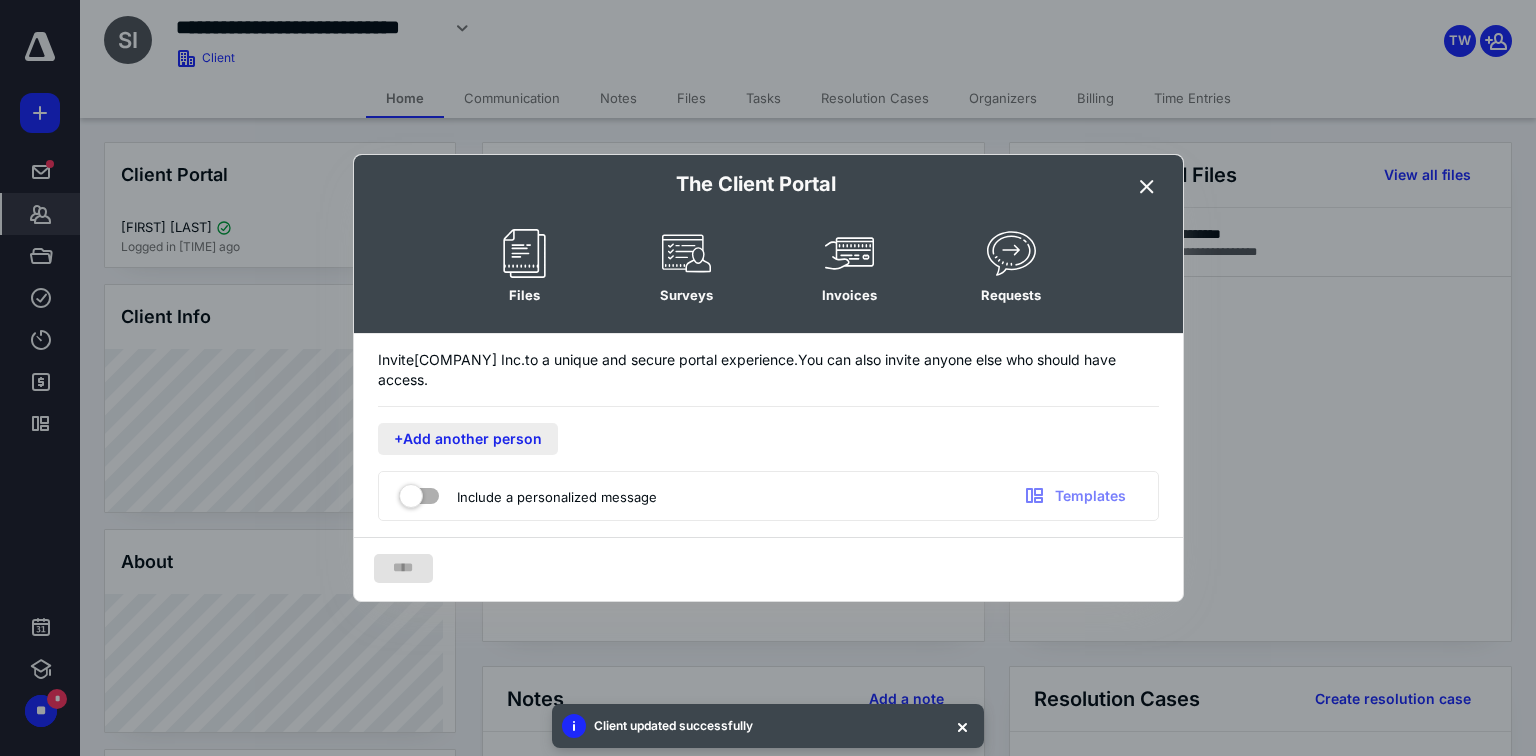 click on "+Add another person" at bounding box center (468, 439) 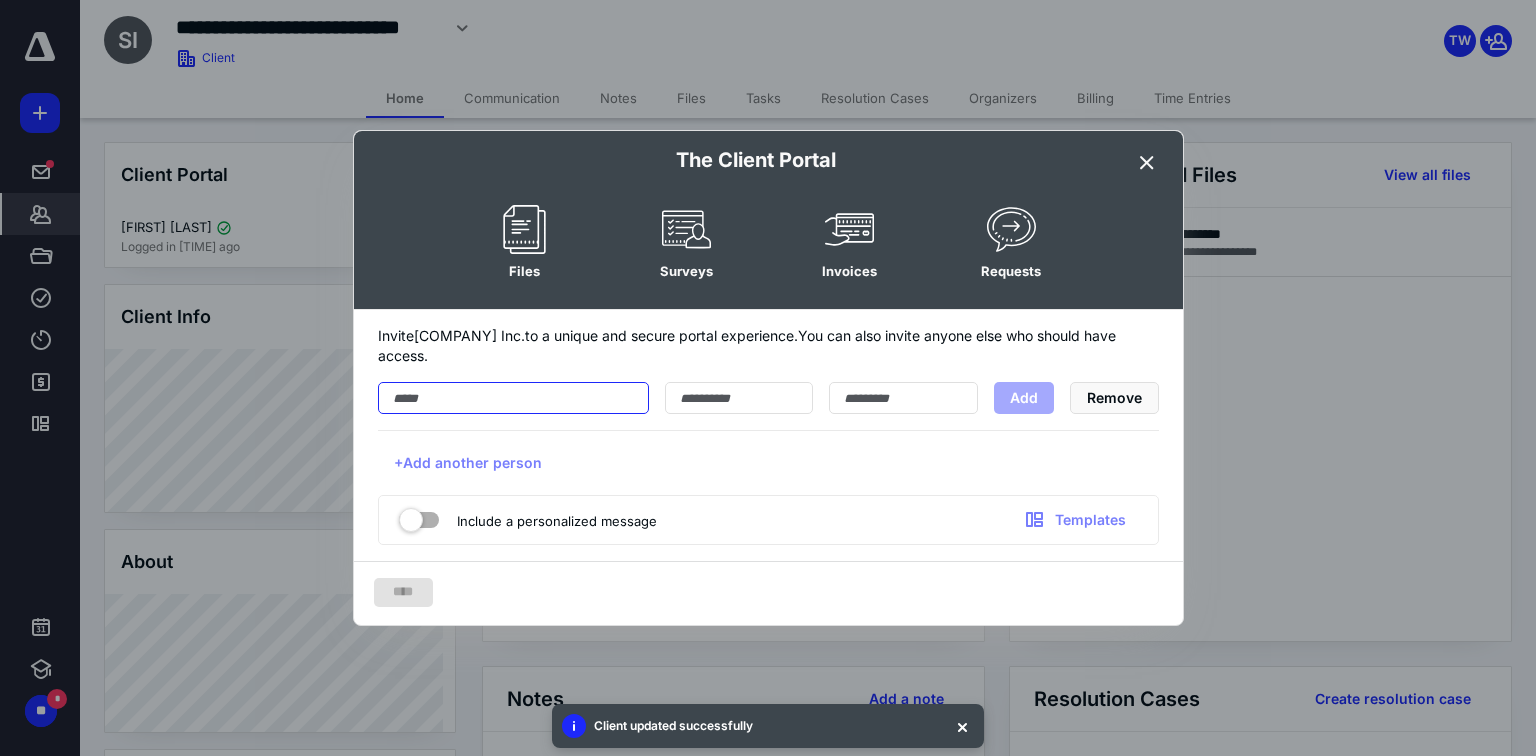 click at bounding box center [513, 398] 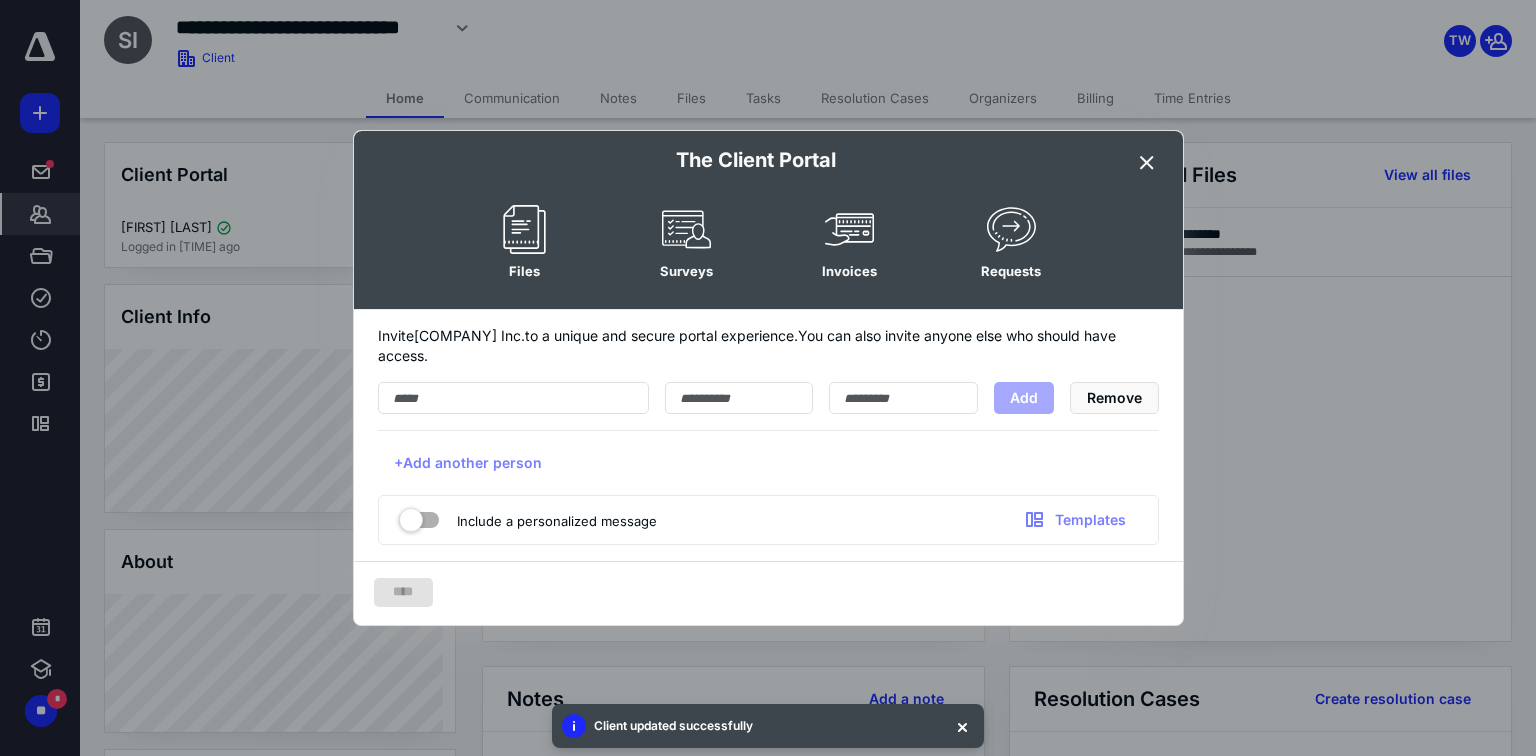 drag, startPoint x: 474, startPoint y: 396, endPoint x: 429, endPoint y: 443, distance: 65.06919 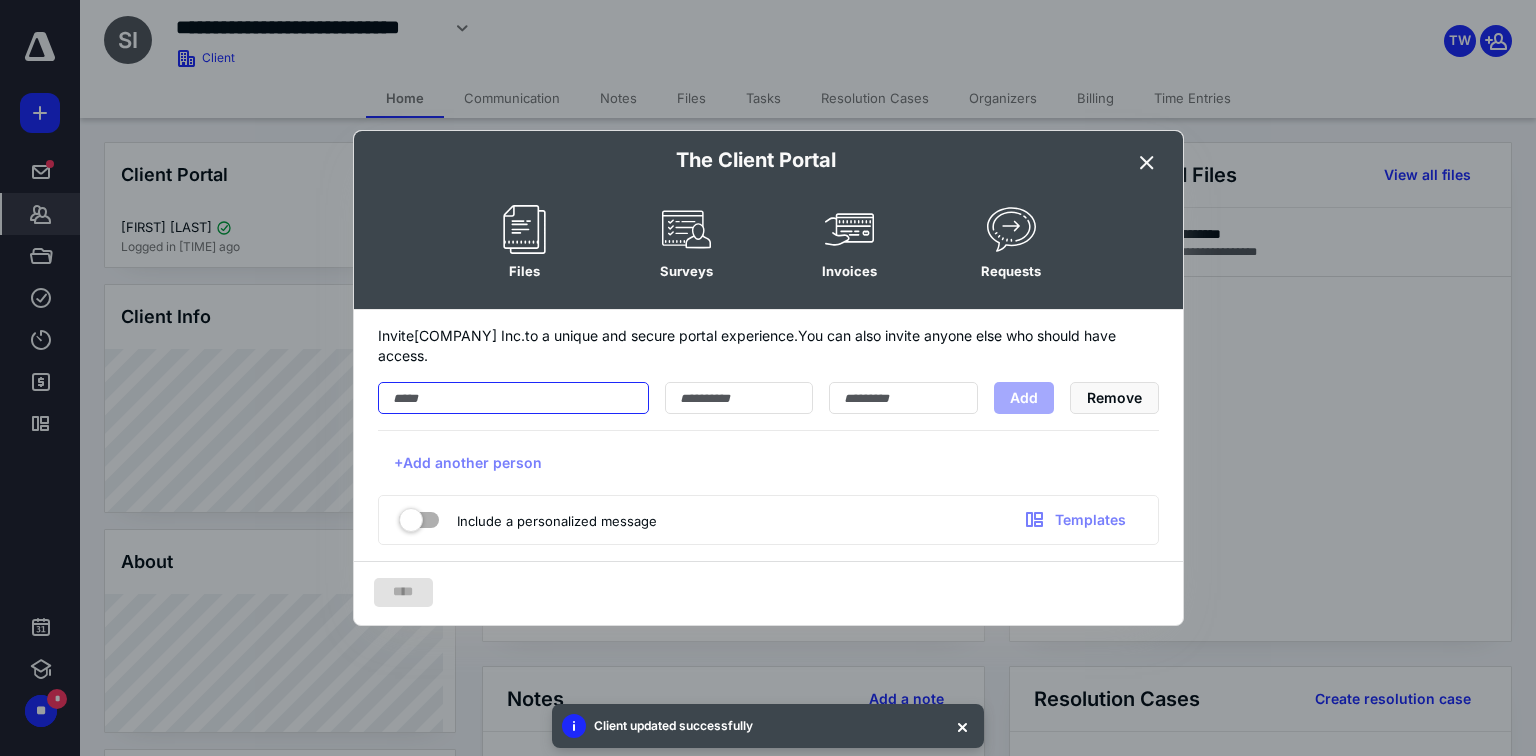 click at bounding box center [513, 398] 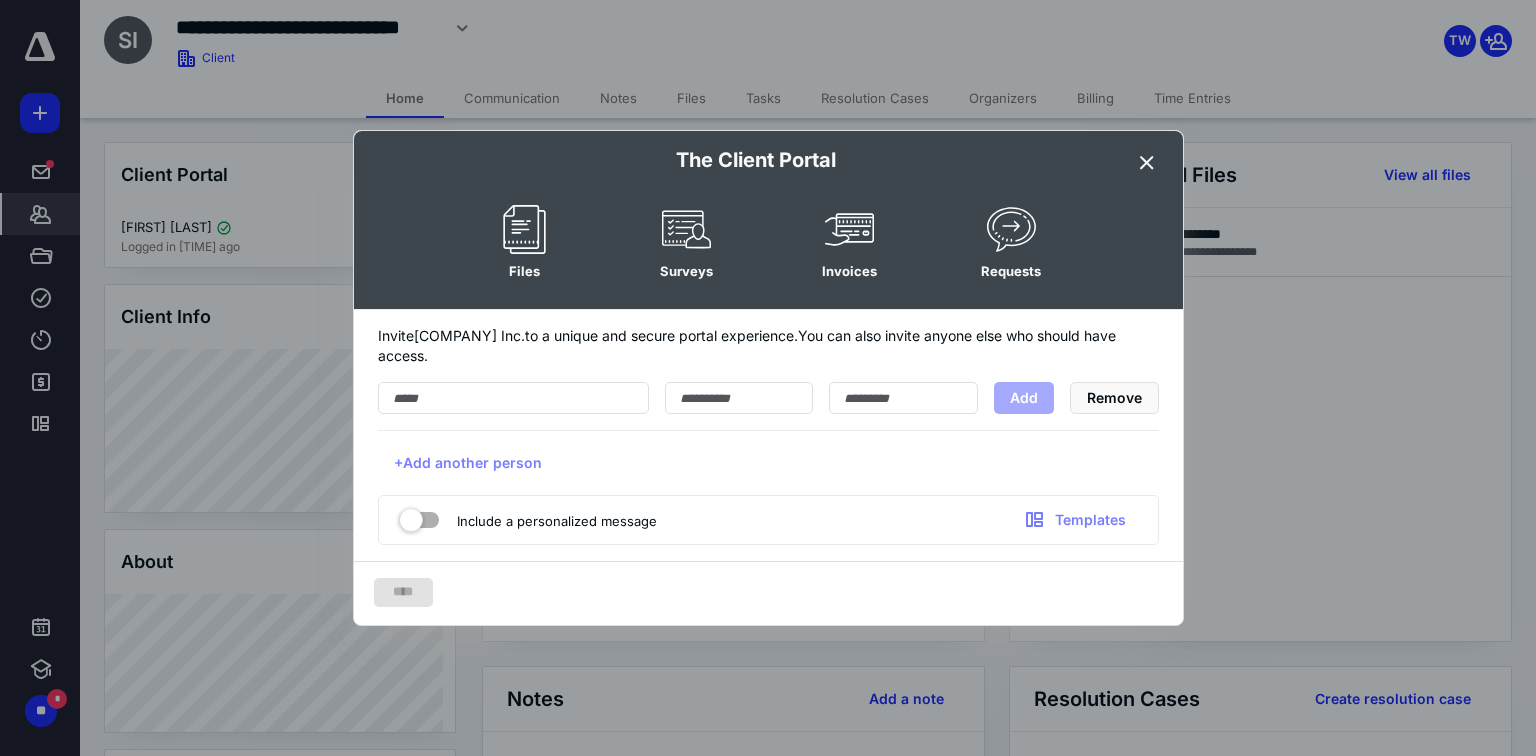 click on "+Add another person" at bounding box center (468, 463) 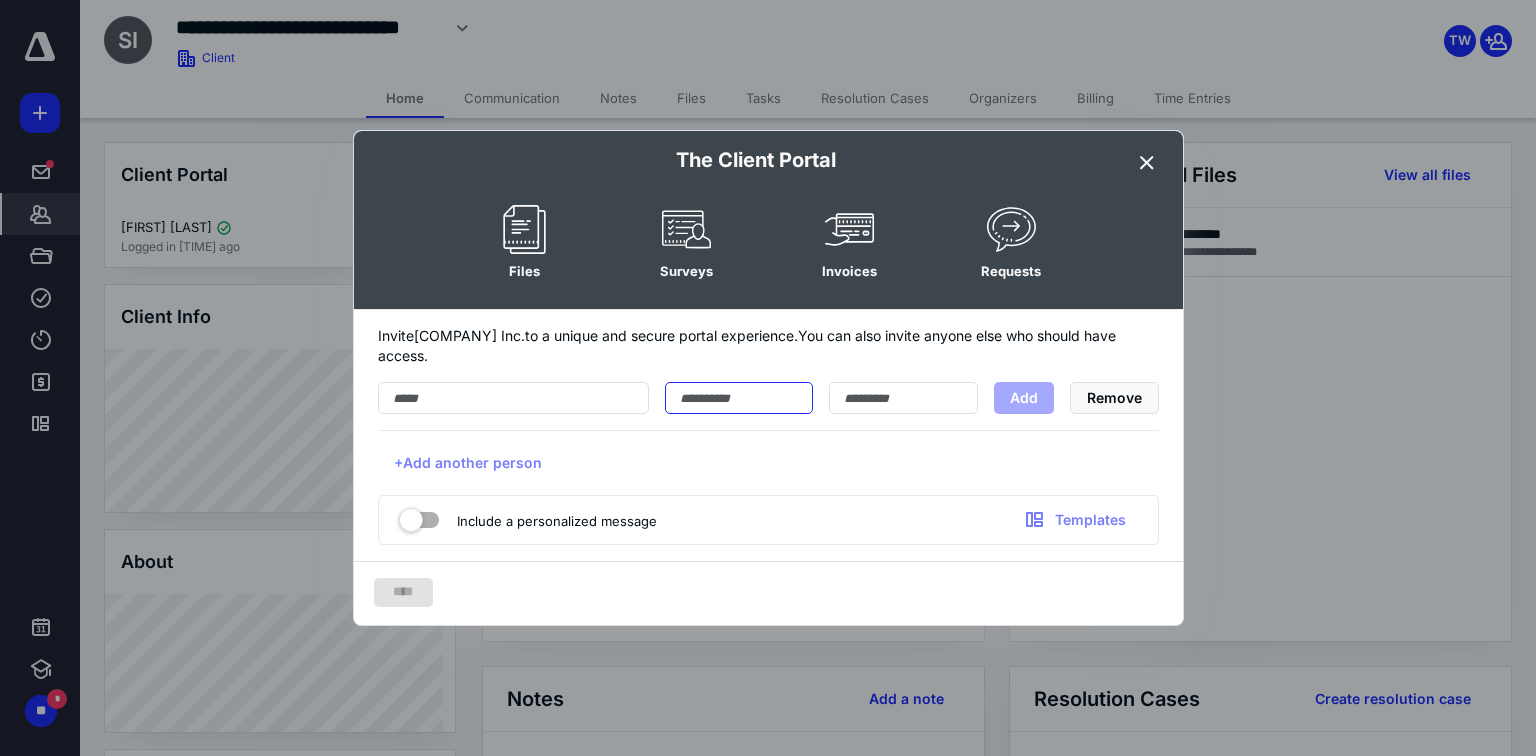 drag, startPoint x: 705, startPoint y: 396, endPoint x: 660, endPoint y: 393, distance: 45.099888 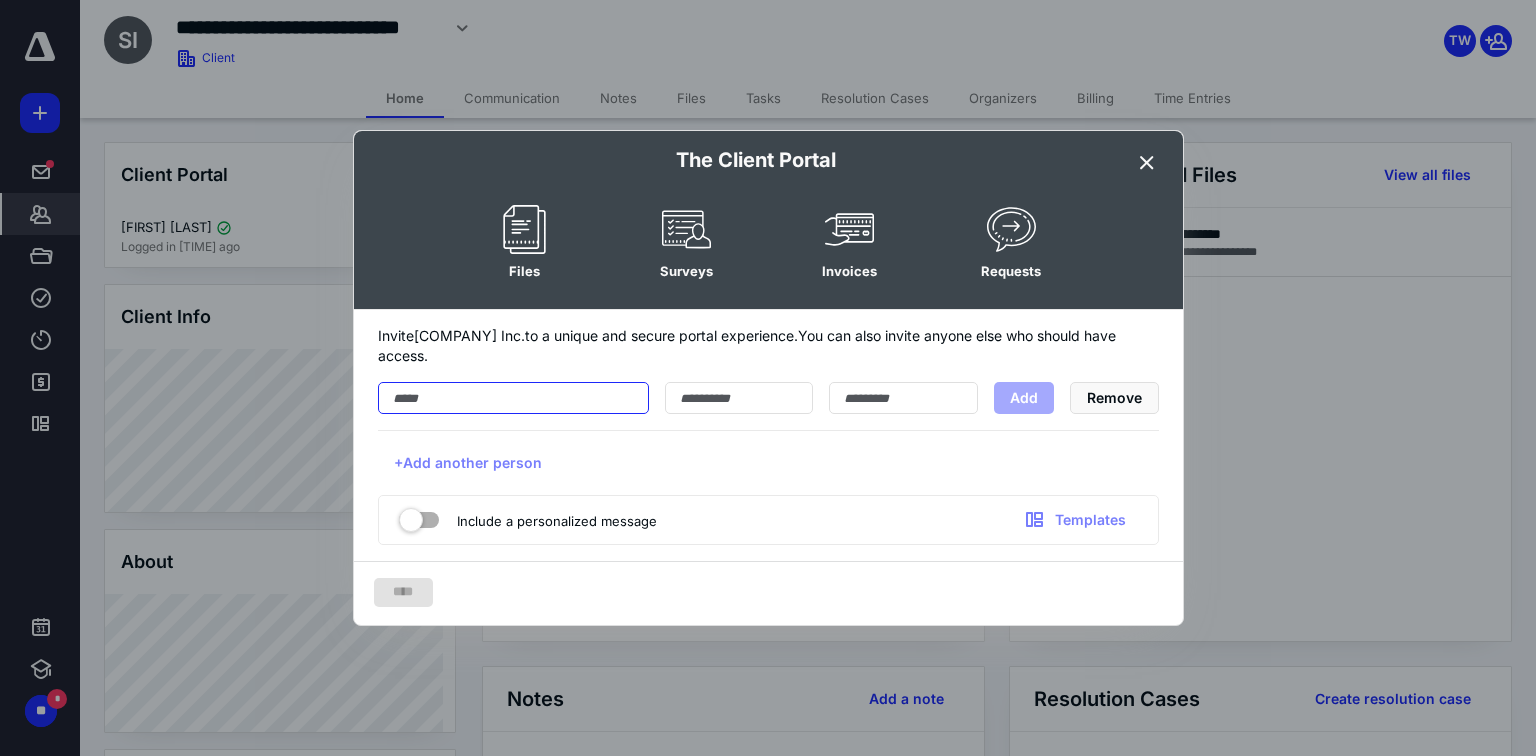 click at bounding box center (513, 398) 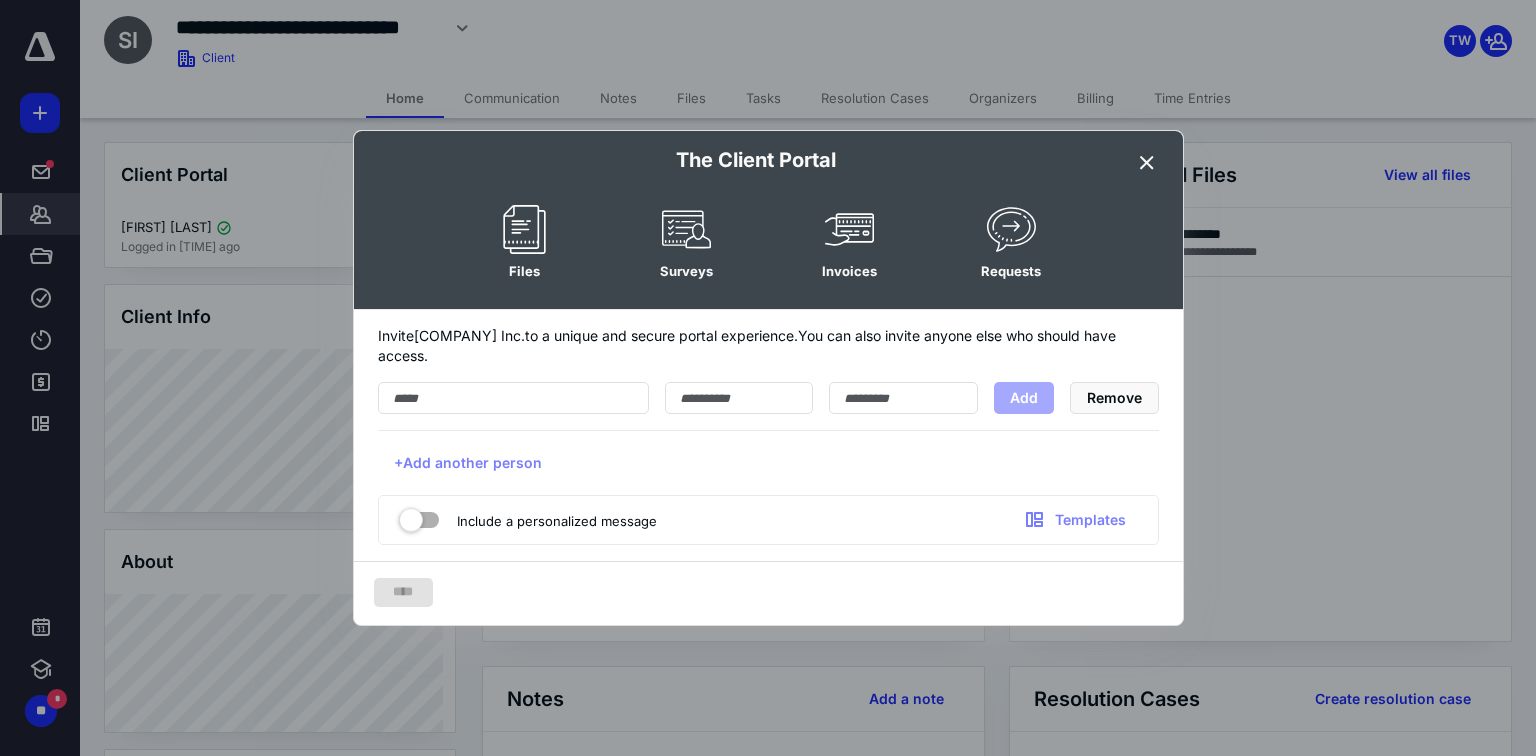 click on "Invite [COMPANY] Inc to a unique and secure portal experience. You can also invite anyone else who should have access." at bounding box center (768, 350) 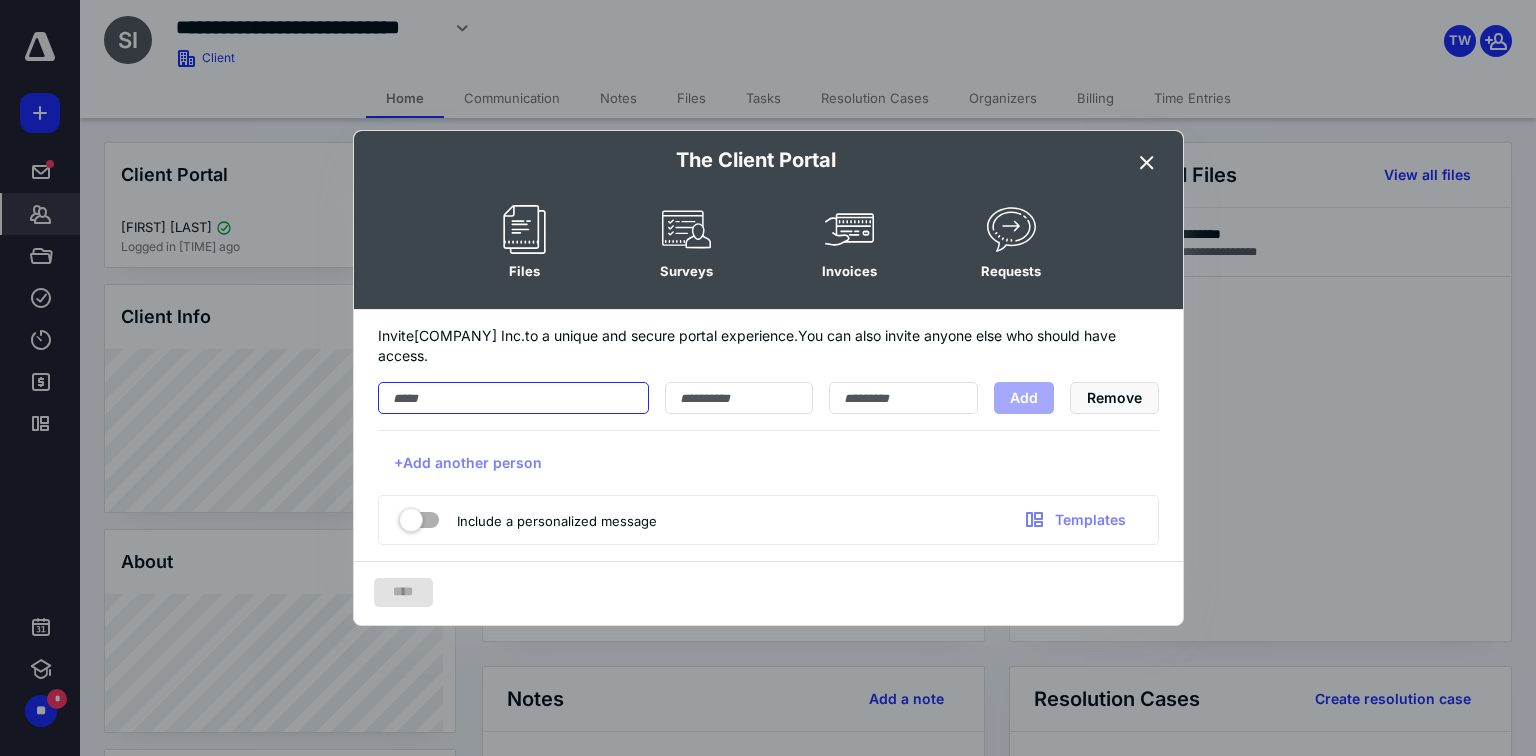 click at bounding box center [513, 398] 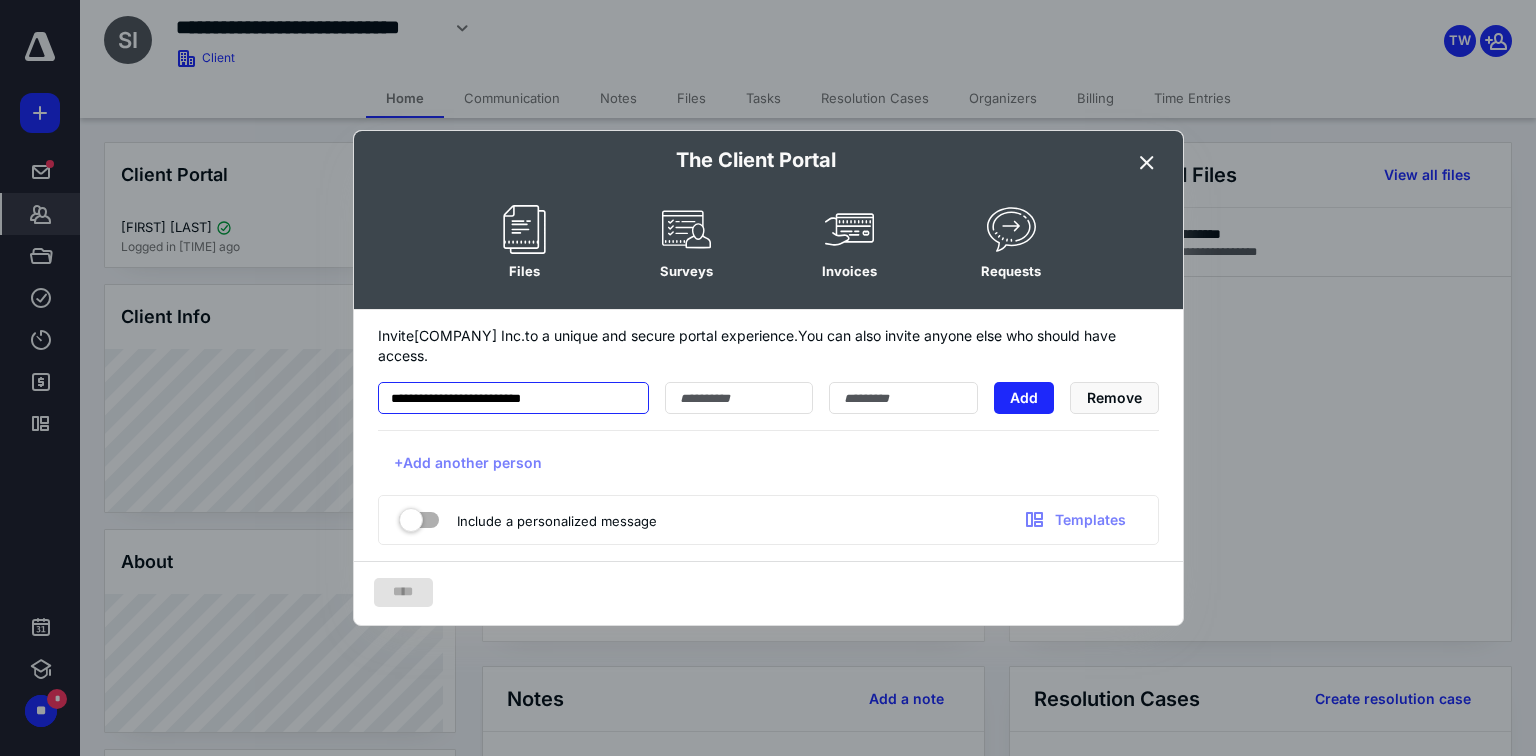 type on "**********" 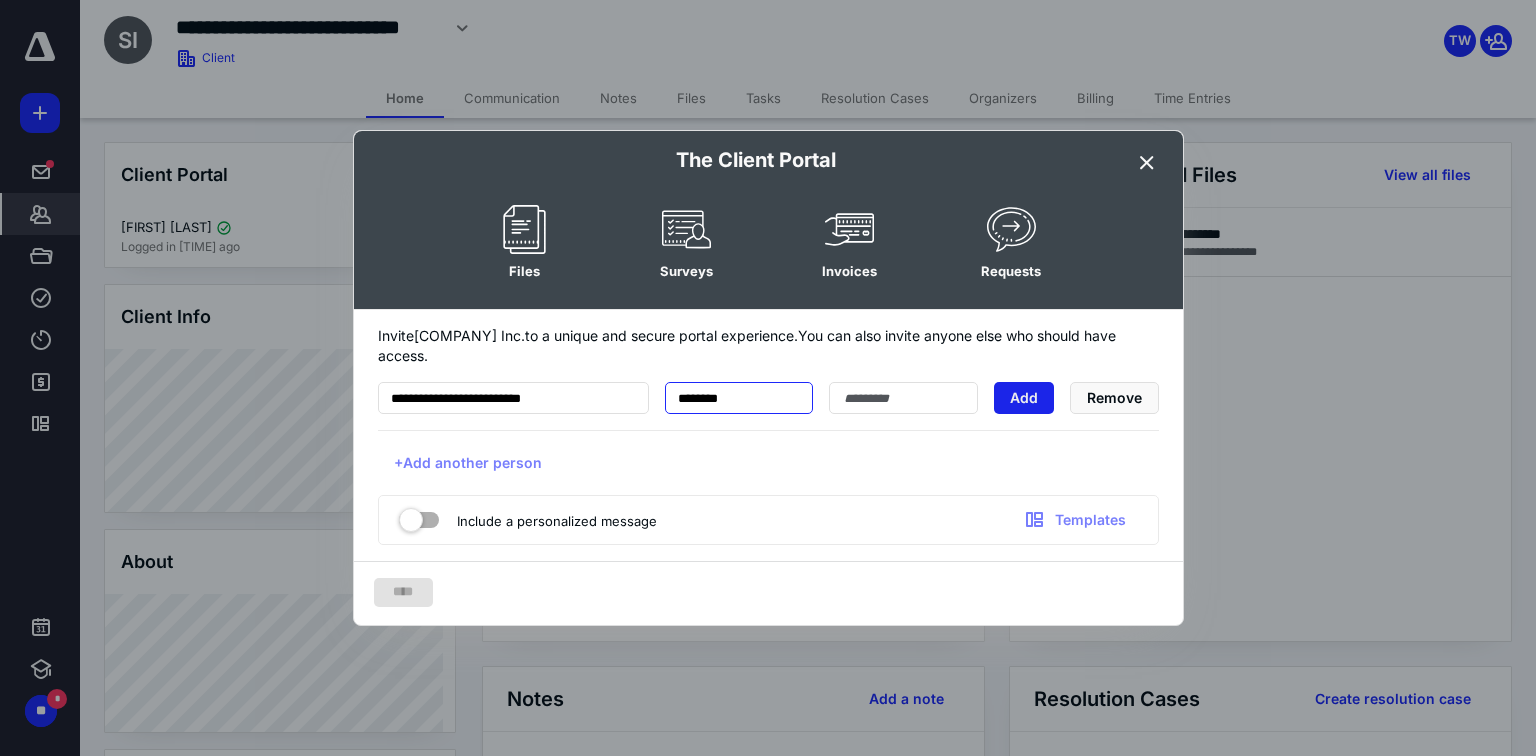 type on "********" 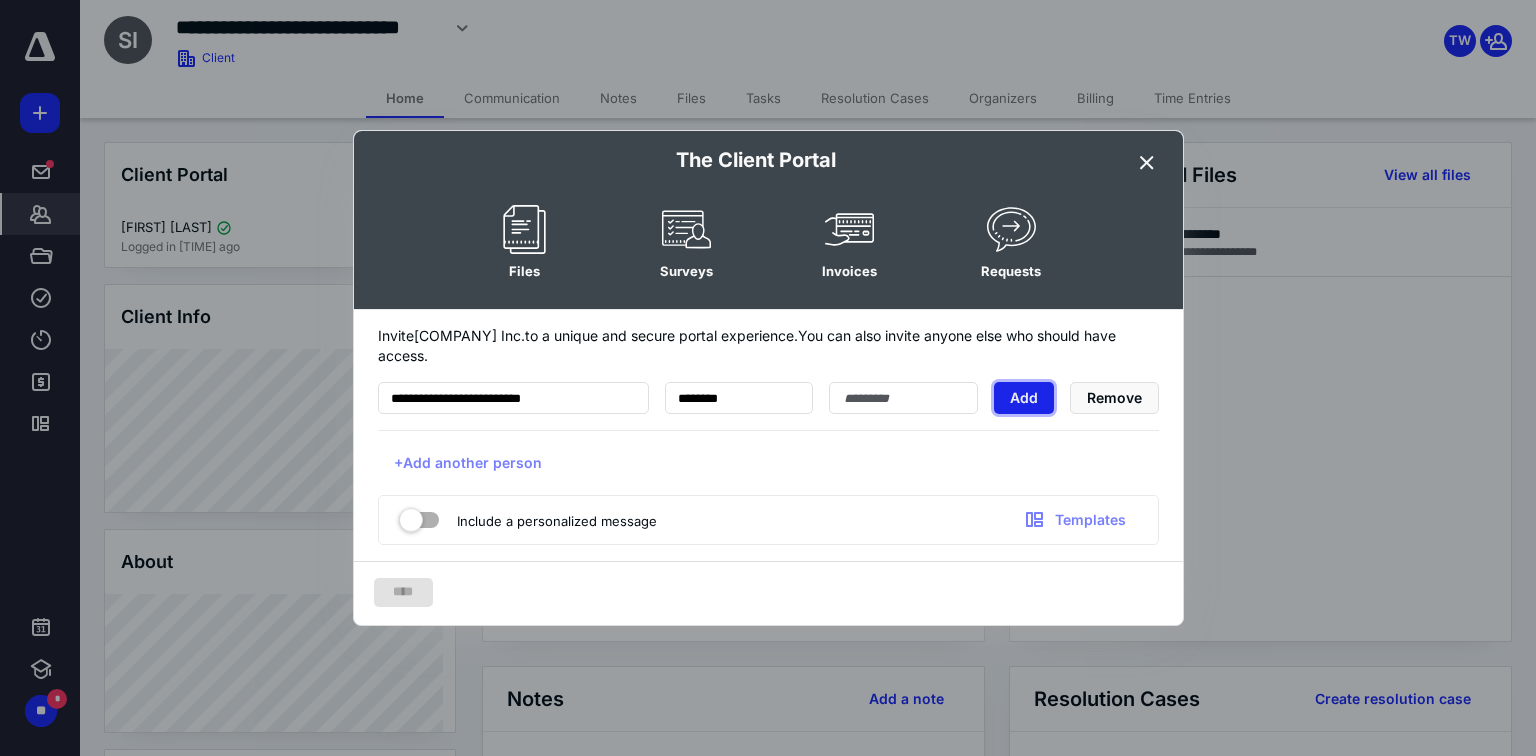click on "Add" at bounding box center (1024, 398) 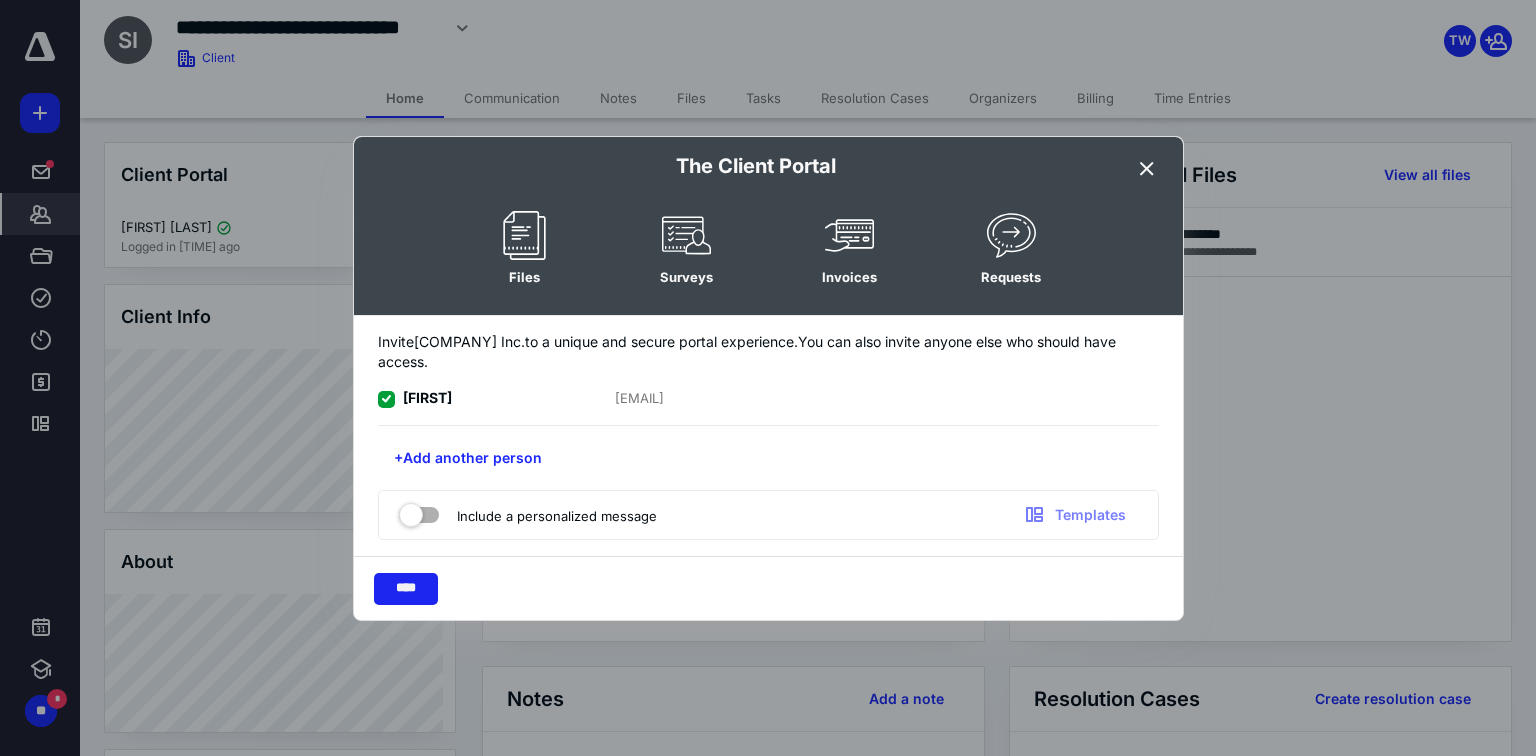 drag, startPoint x: 422, startPoint y: 585, endPoint x: 608, endPoint y: 593, distance: 186.17197 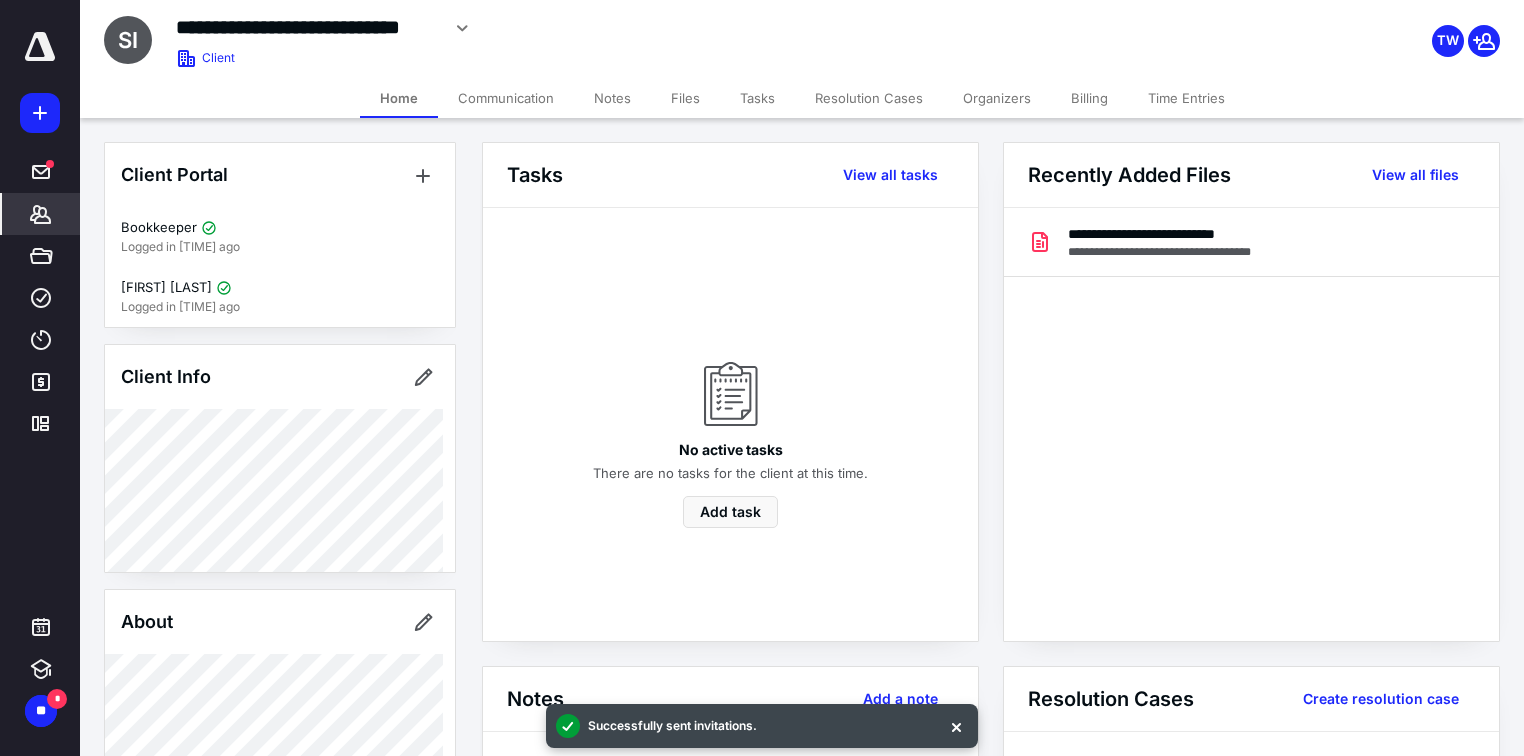 click at bounding box center (40, 214) 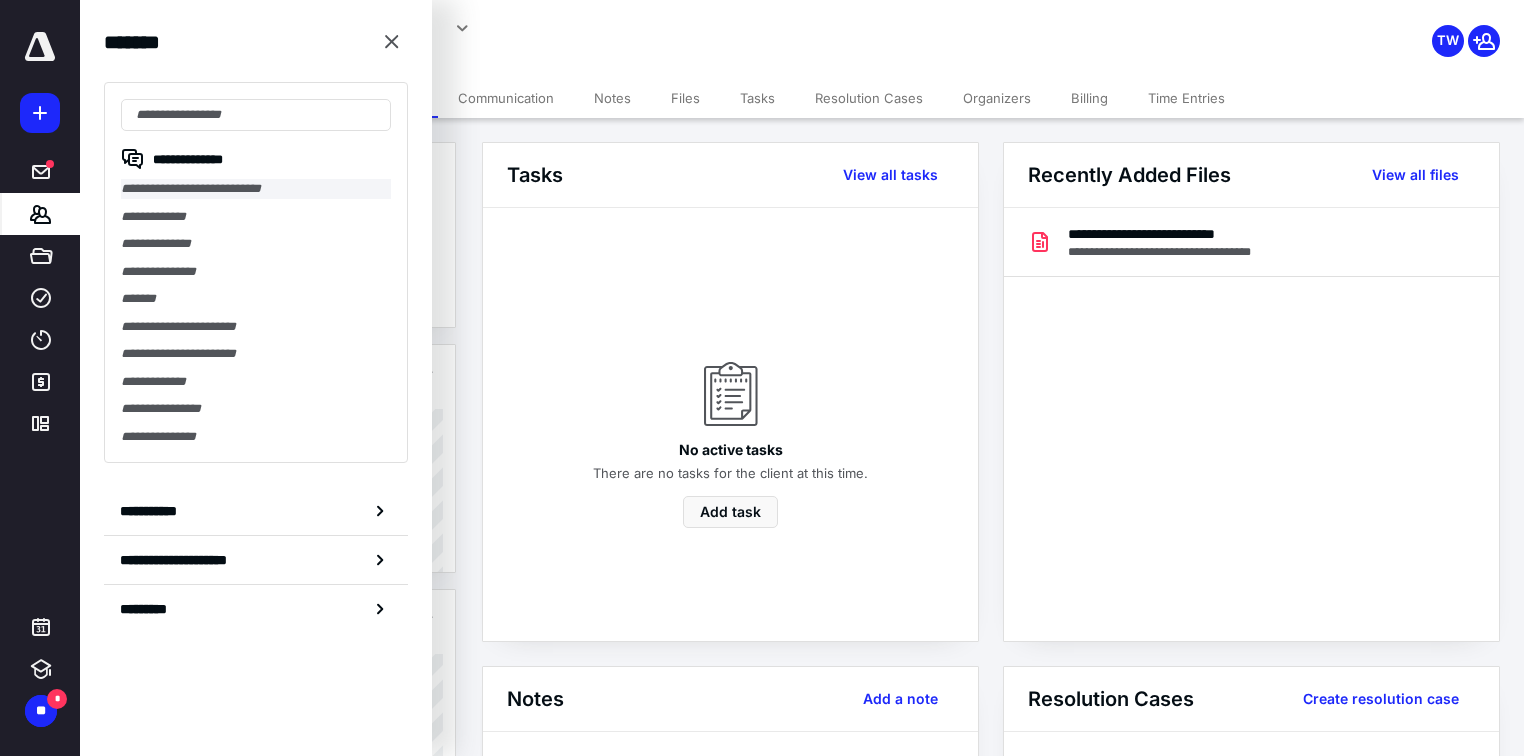 click on "**********" at bounding box center [256, 189] 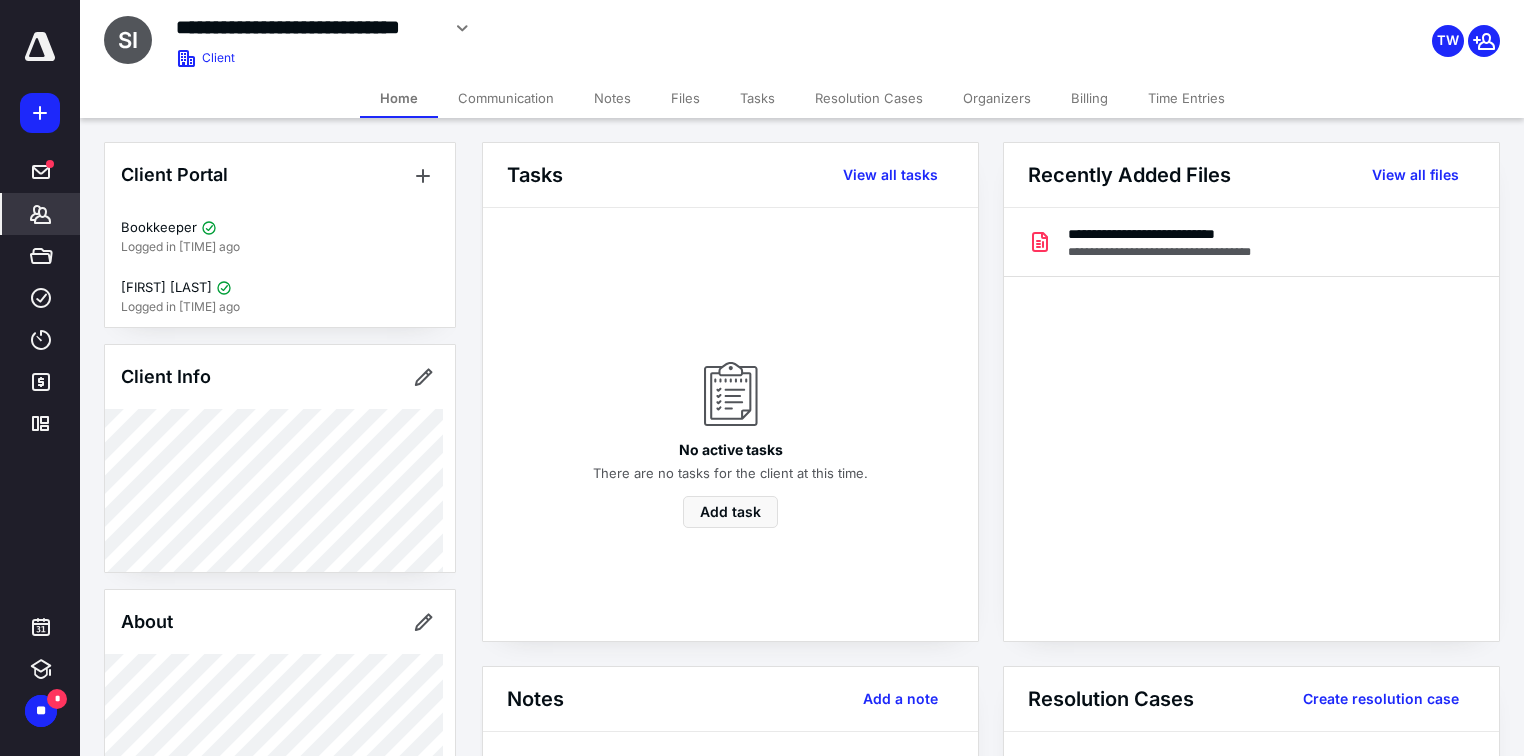 click at bounding box center (41, 214) 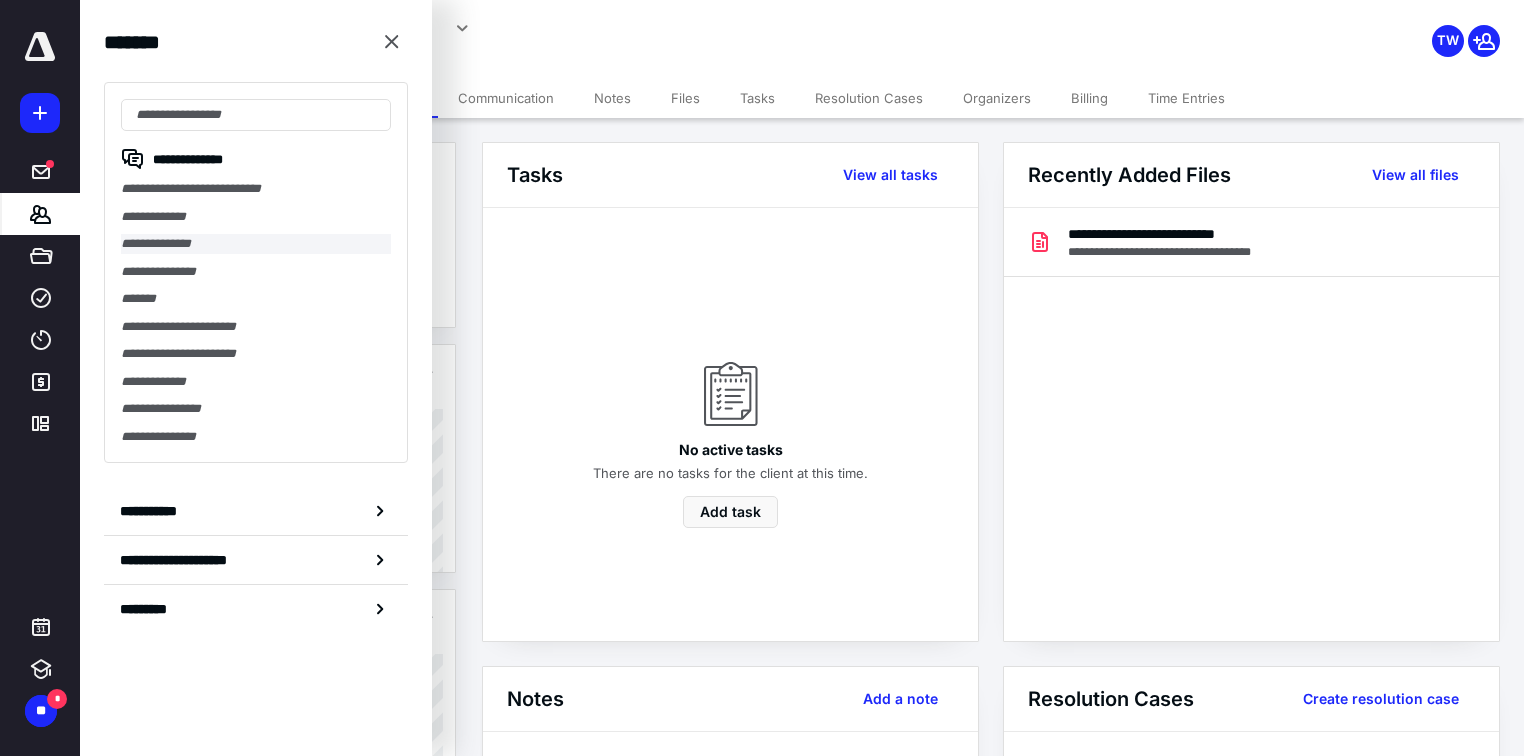 click on "**********" at bounding box center [256, 244] 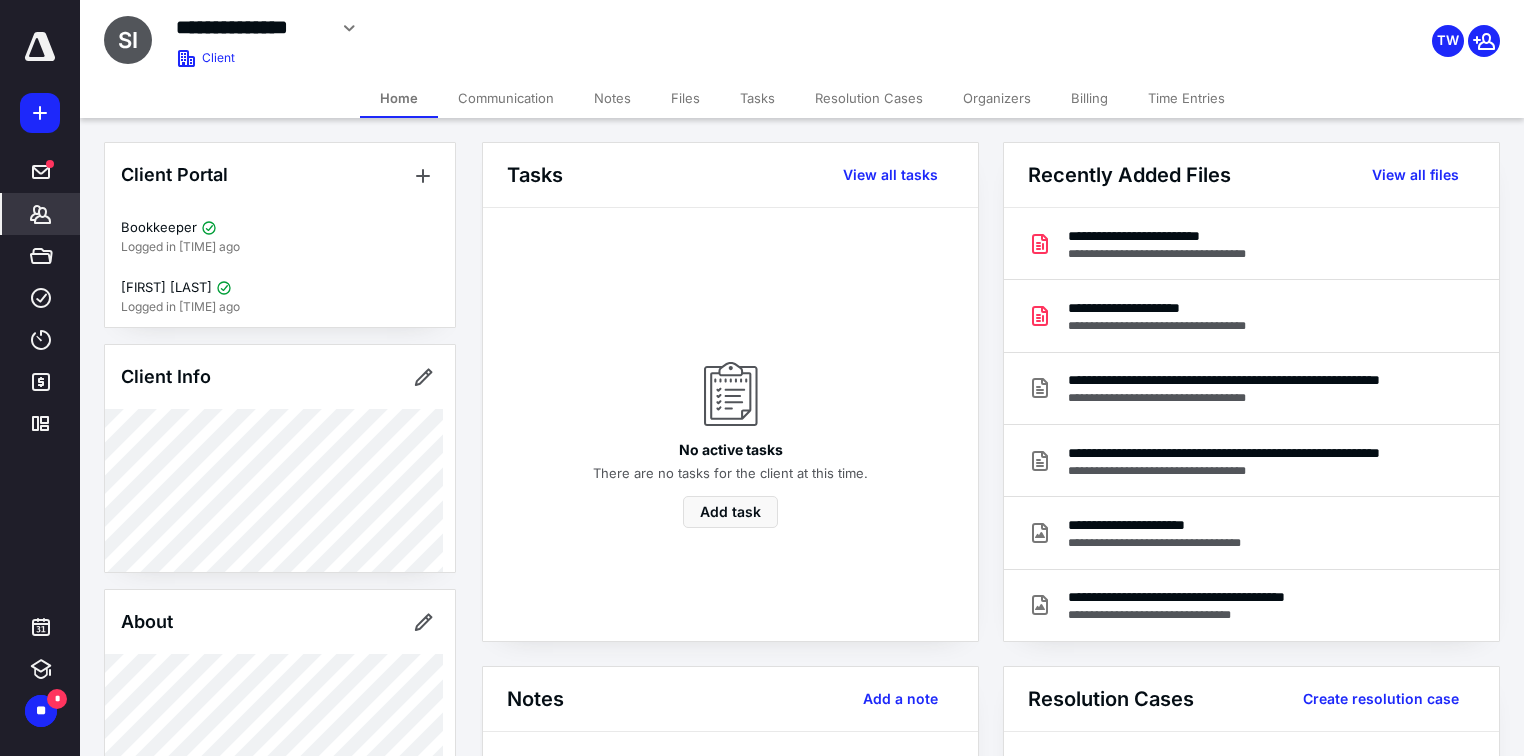 click on "Files" at bounding box center [685, 98] 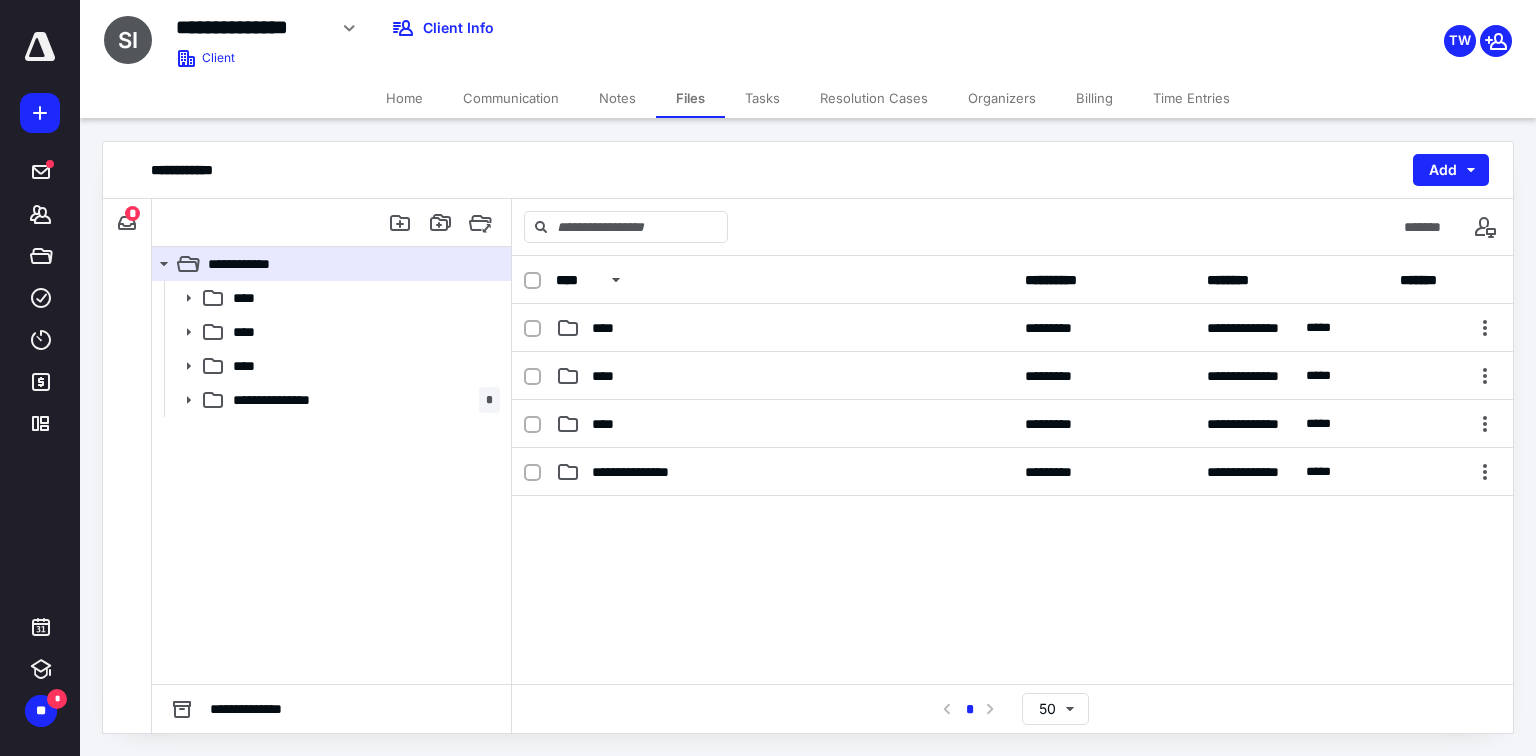 click on "**********" at bounding box center (127, 223) 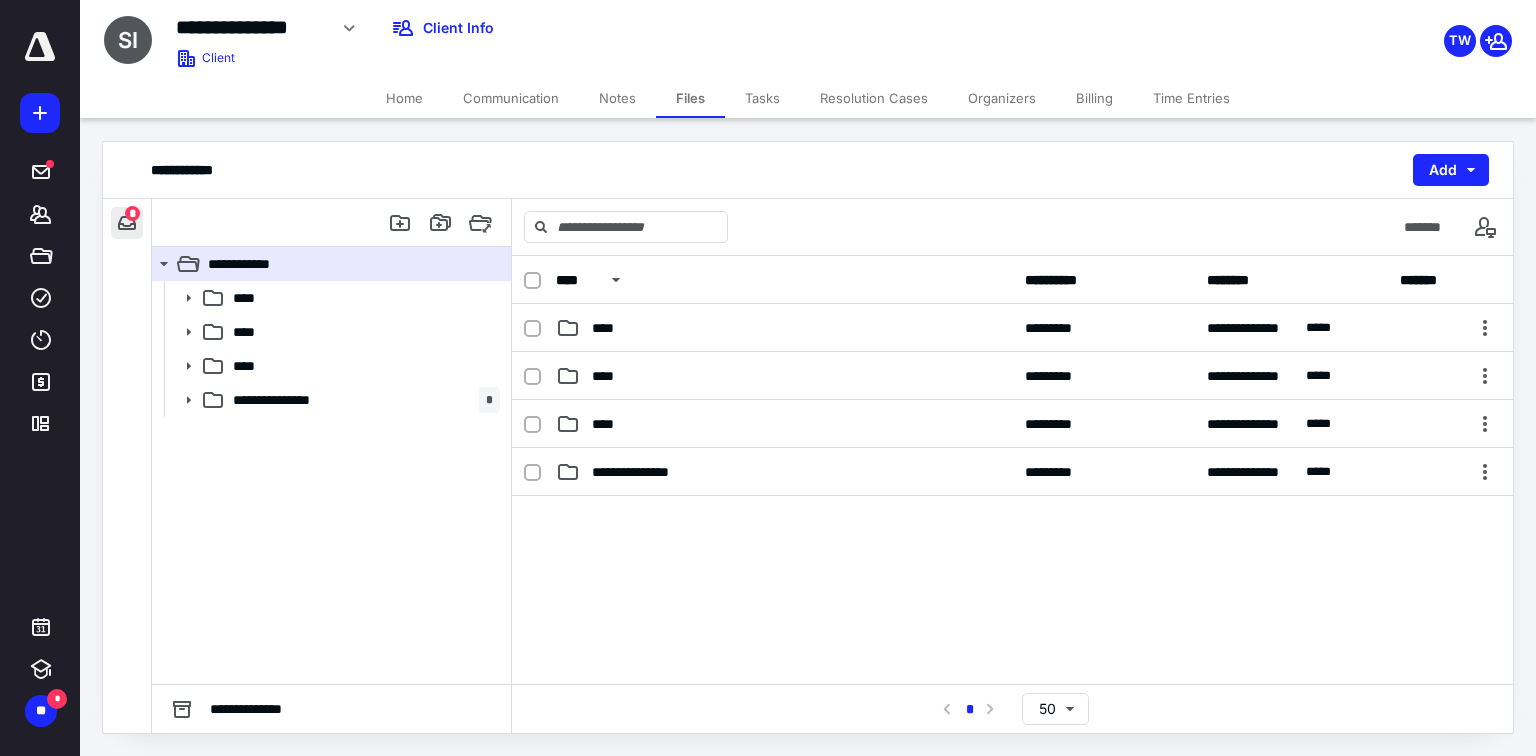 click at bounding box center (127, 223) 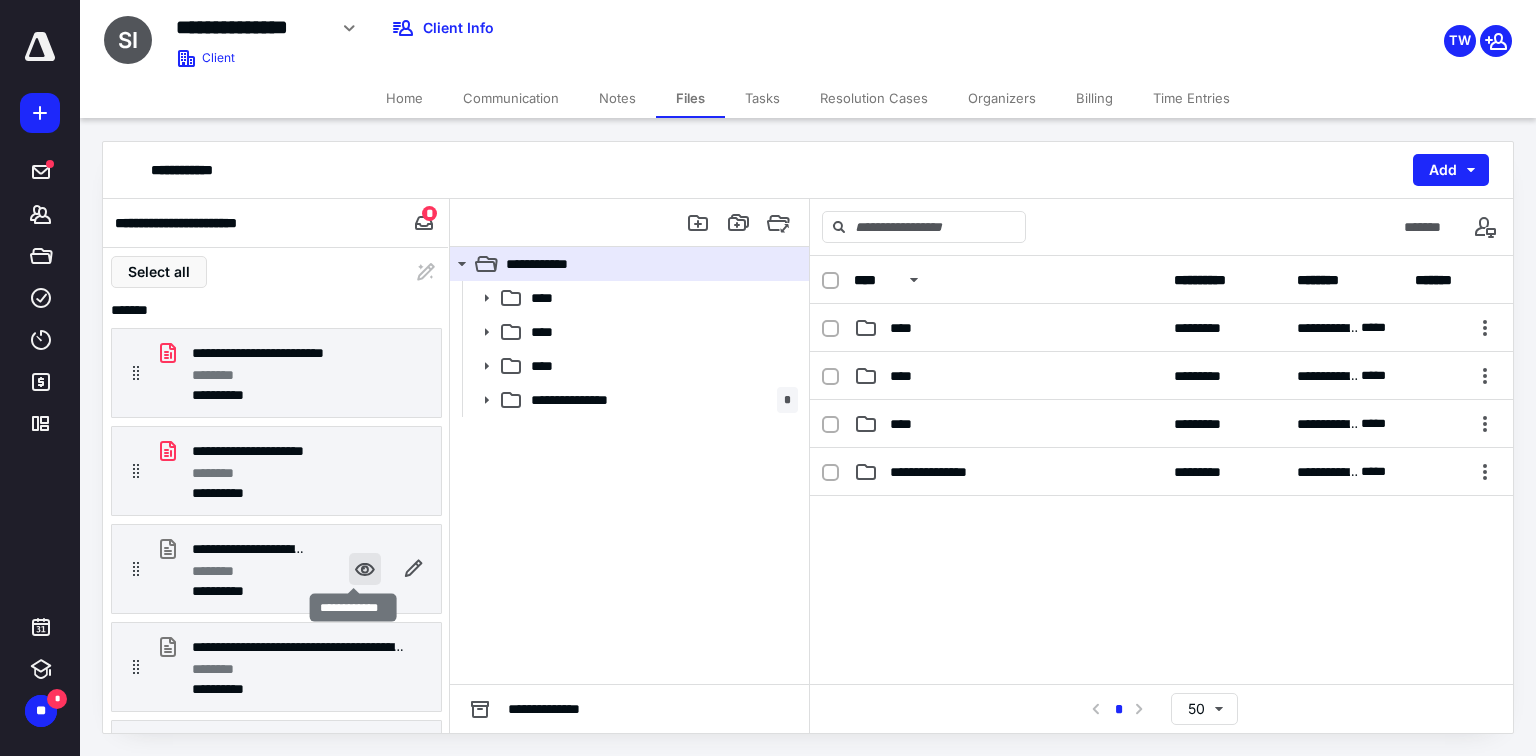 click at bounding box center [365, 569] 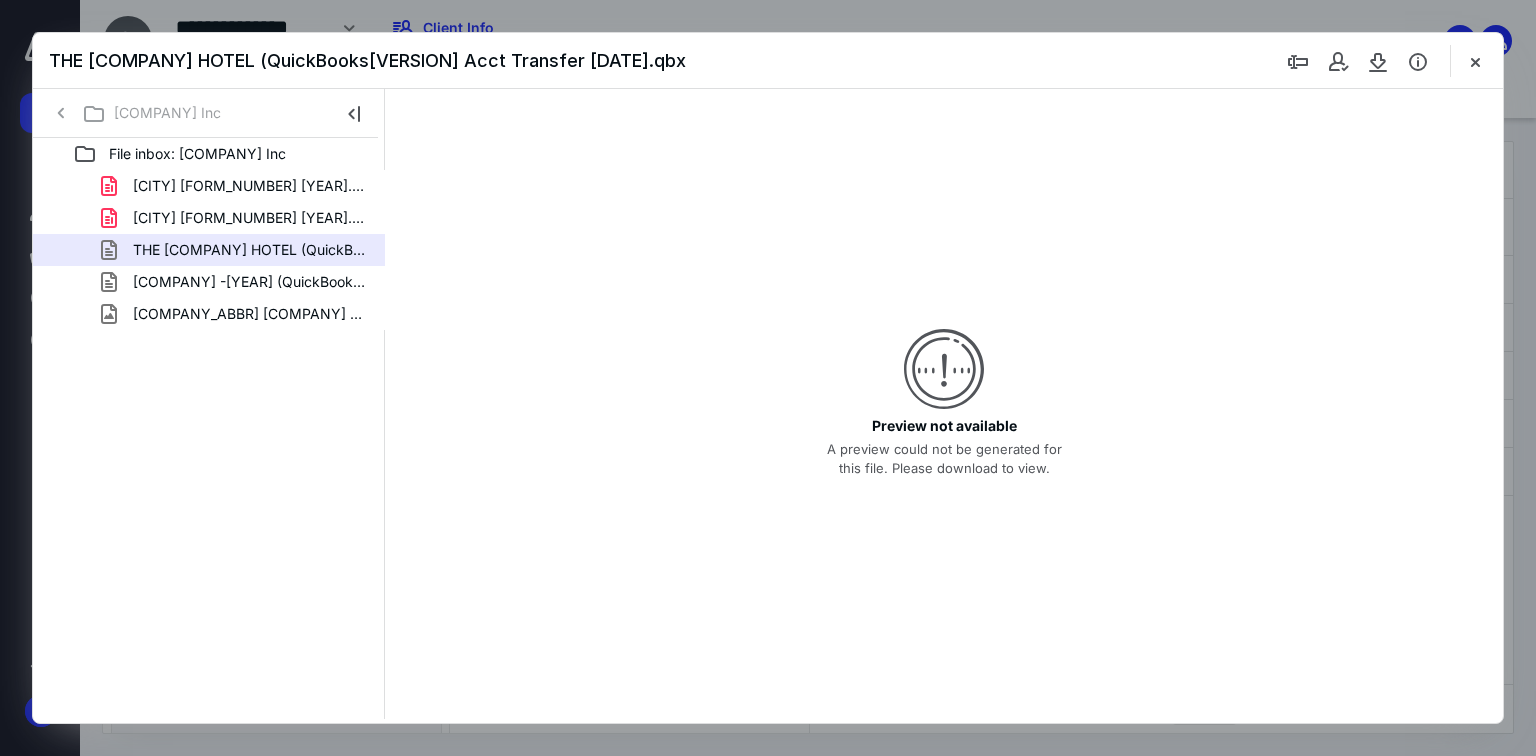 click on "Preview not available A preview could not be generated for this file. Please download to view." at bounding box center [944, 404] 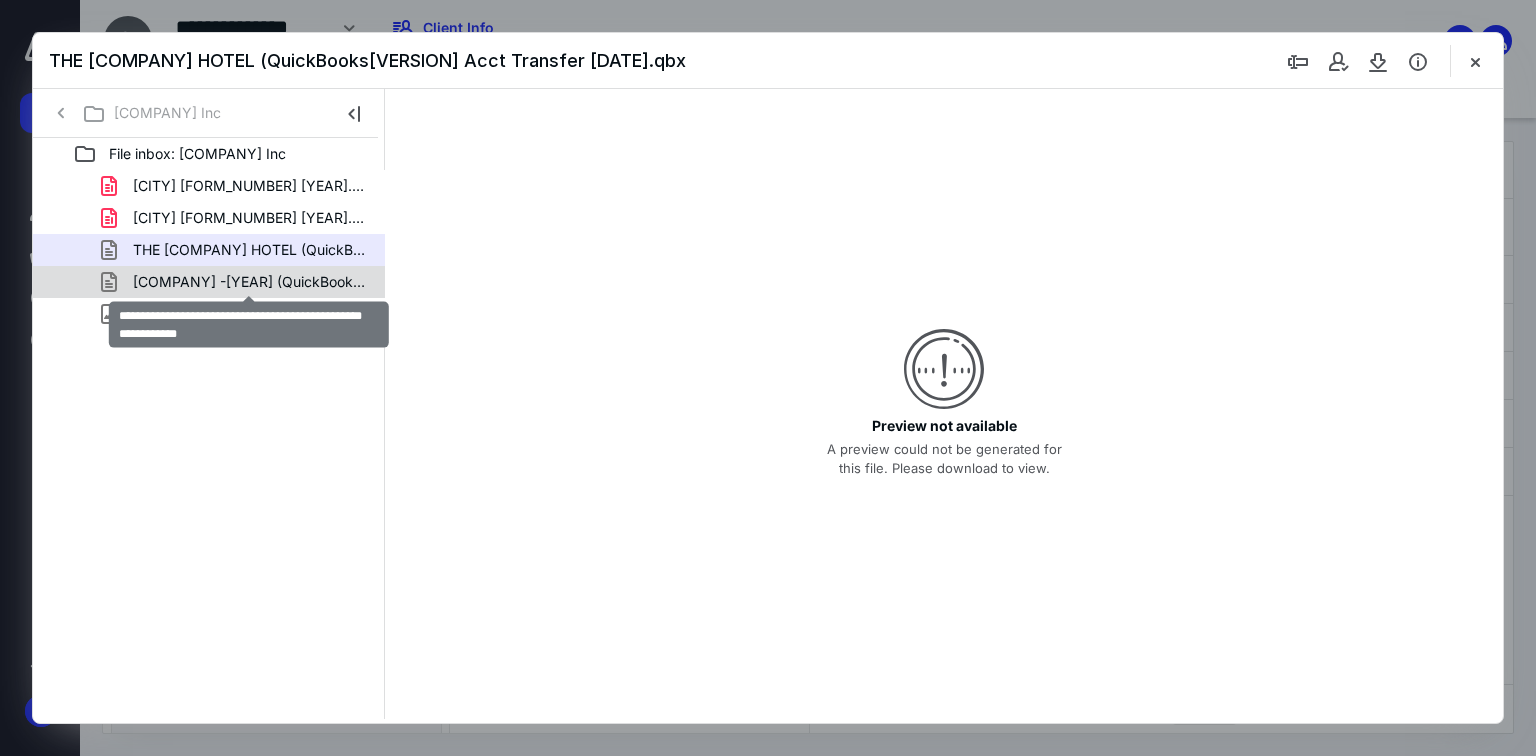 click on "[COMPANY] -[YEAR] (QuickBooks[VERSION] Acct Transfer [DATE].qbx" at bounding box center [249, 186] 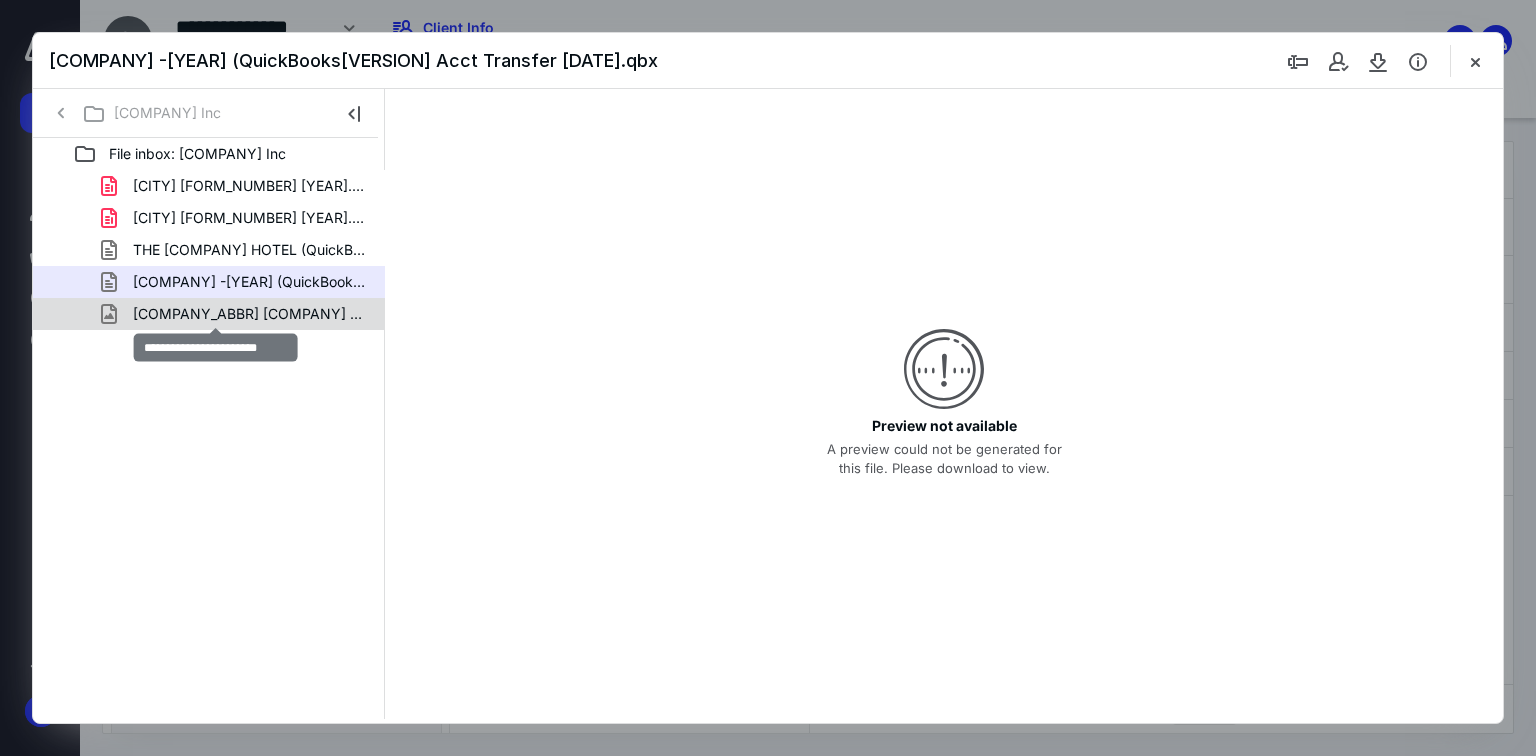 click on "[COMPANY_ABBR] [COMPANY] [YEAR].jpg" at bounding box center (249, 186) 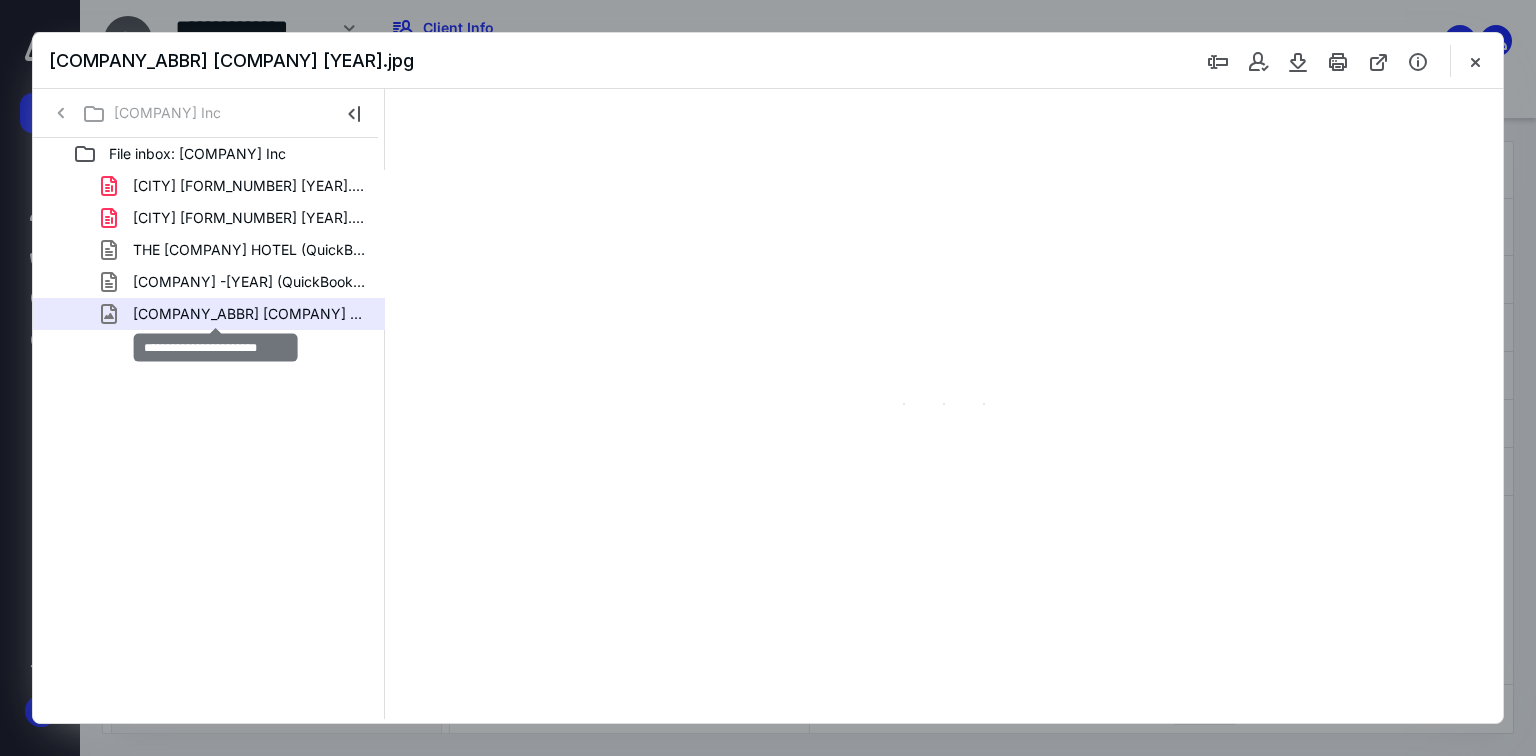scroll, scrollTop: 0, scrollLeft: 0, axis: both 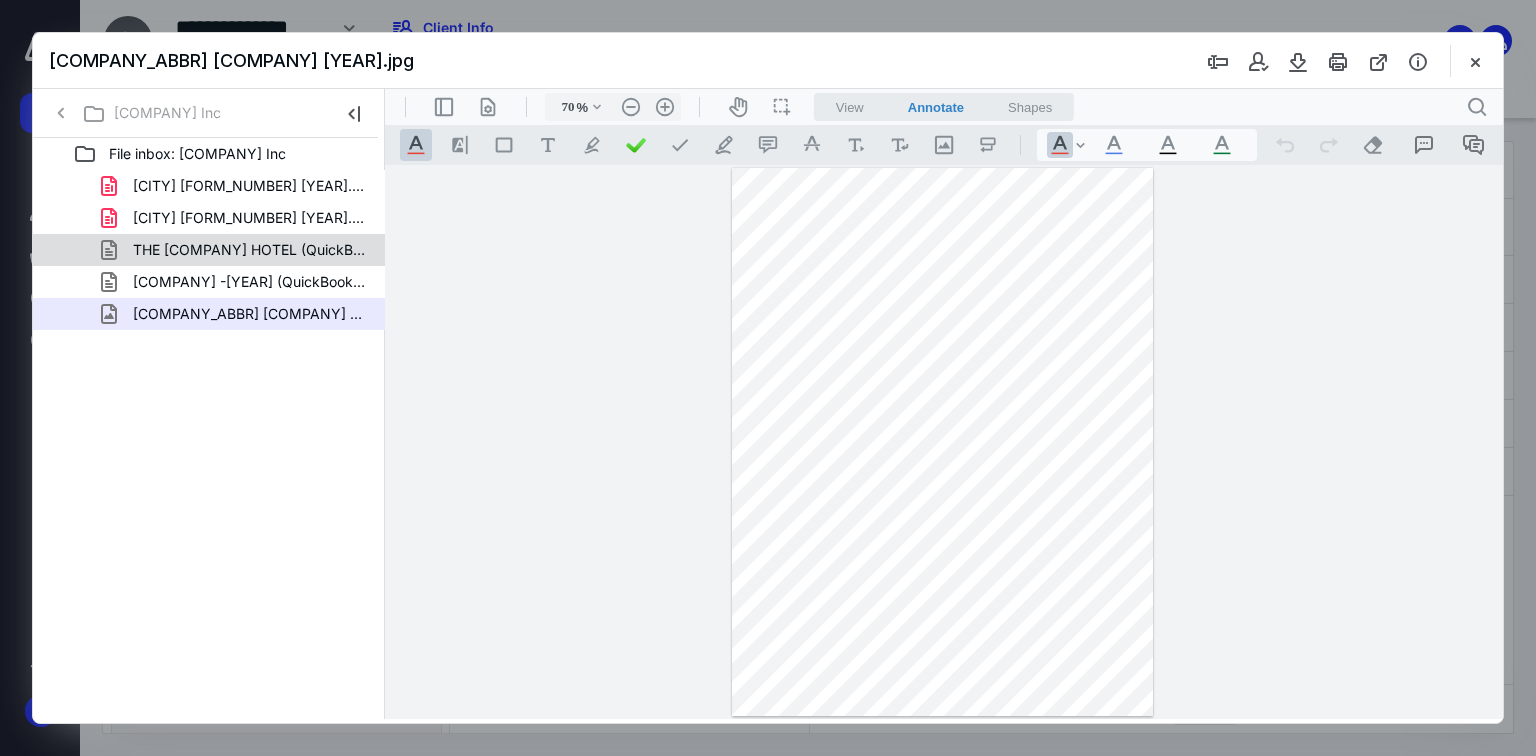 click on "THE [COMPANY] HOTEL (QuickBooks[VERSION] Acct Transfer [DATE].qbx" at bounding box center (209, 250) 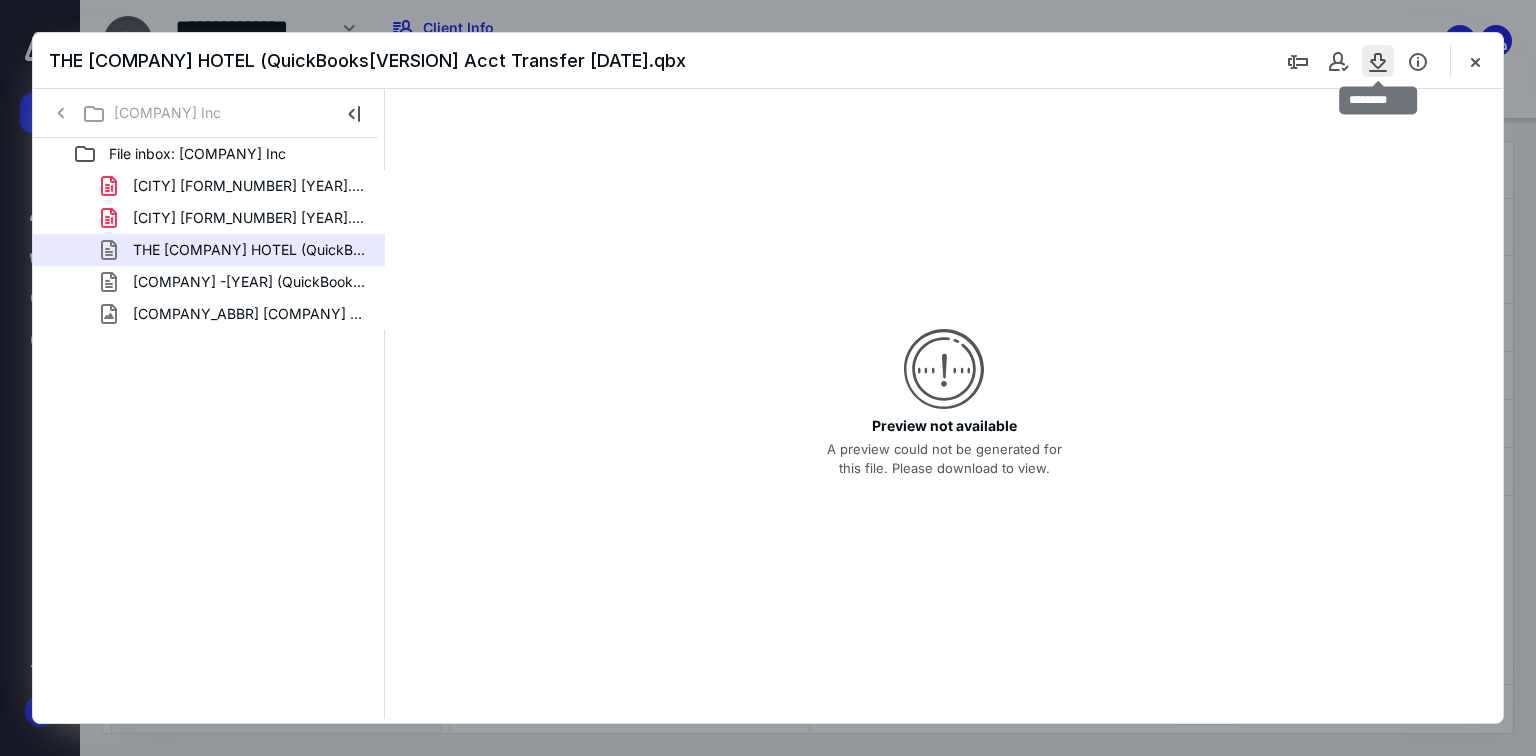 click at bounding box center (1378, 61) 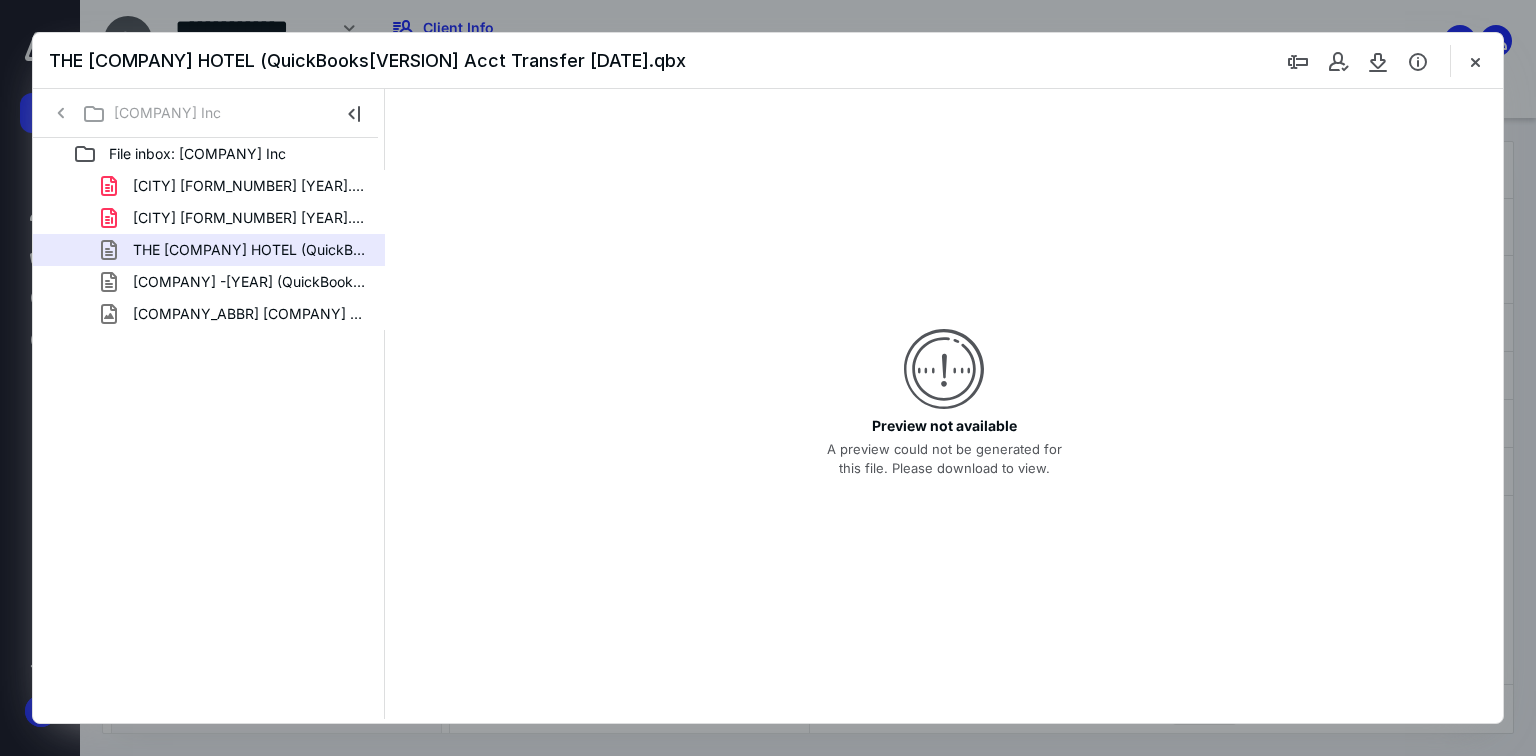 click on "THE [COMPANY] HOTEL (QuickBooks[VERSION] Acct Transfer [DATE].qbx" at bounding box center (768, 61) 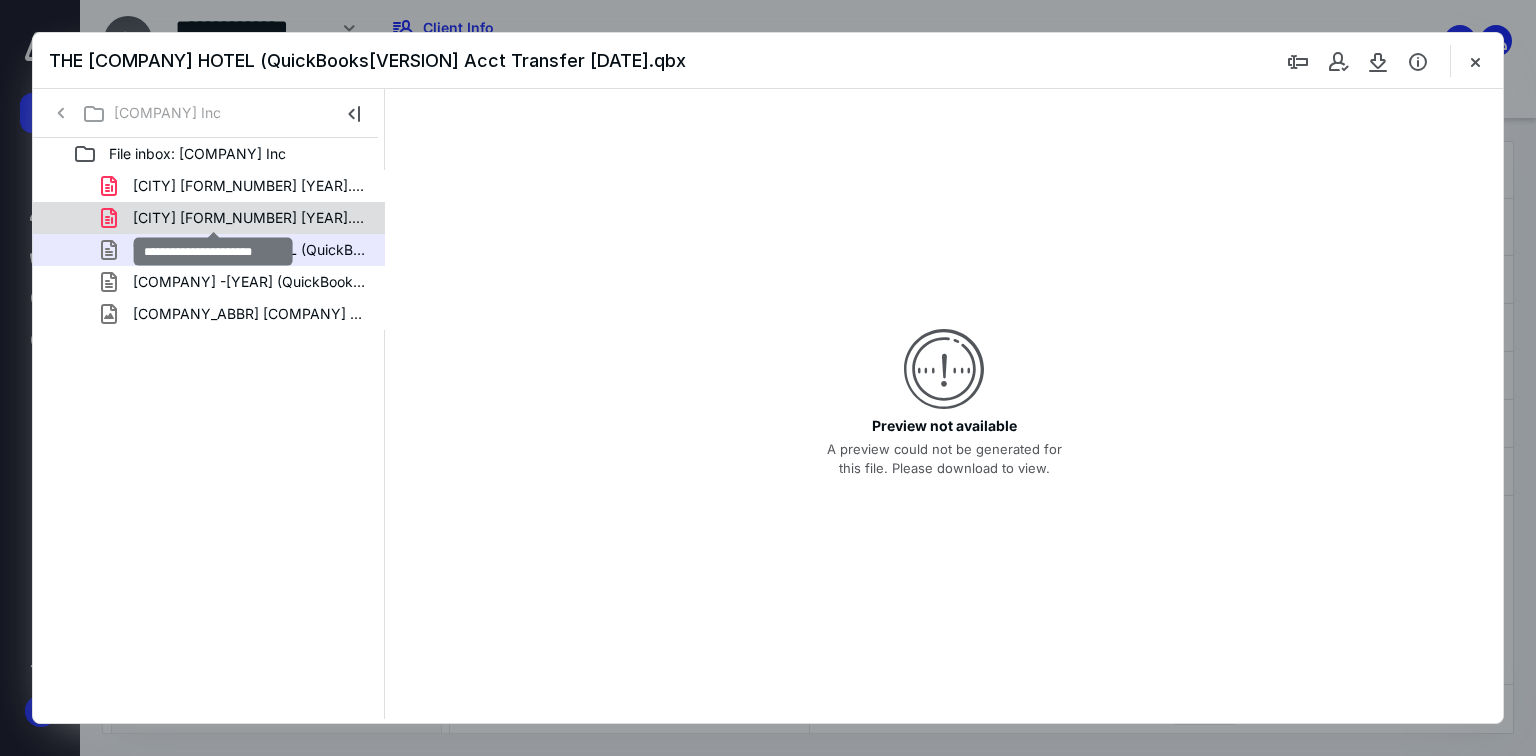 click on "[CITY] [FORM_NUMBER] [YEAR].pdf" at bounding box center (249, 186) 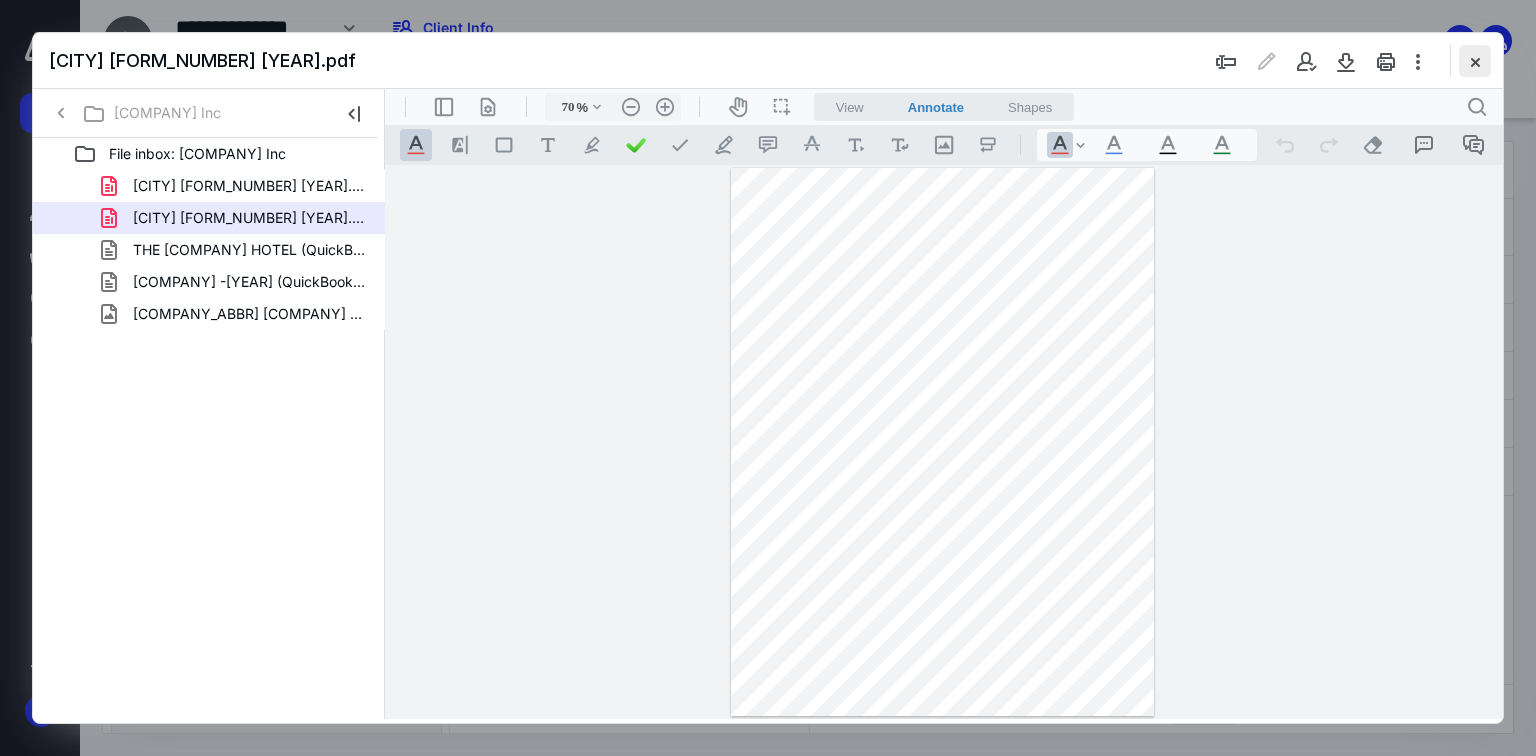 click at bounding box center [1475, 61] 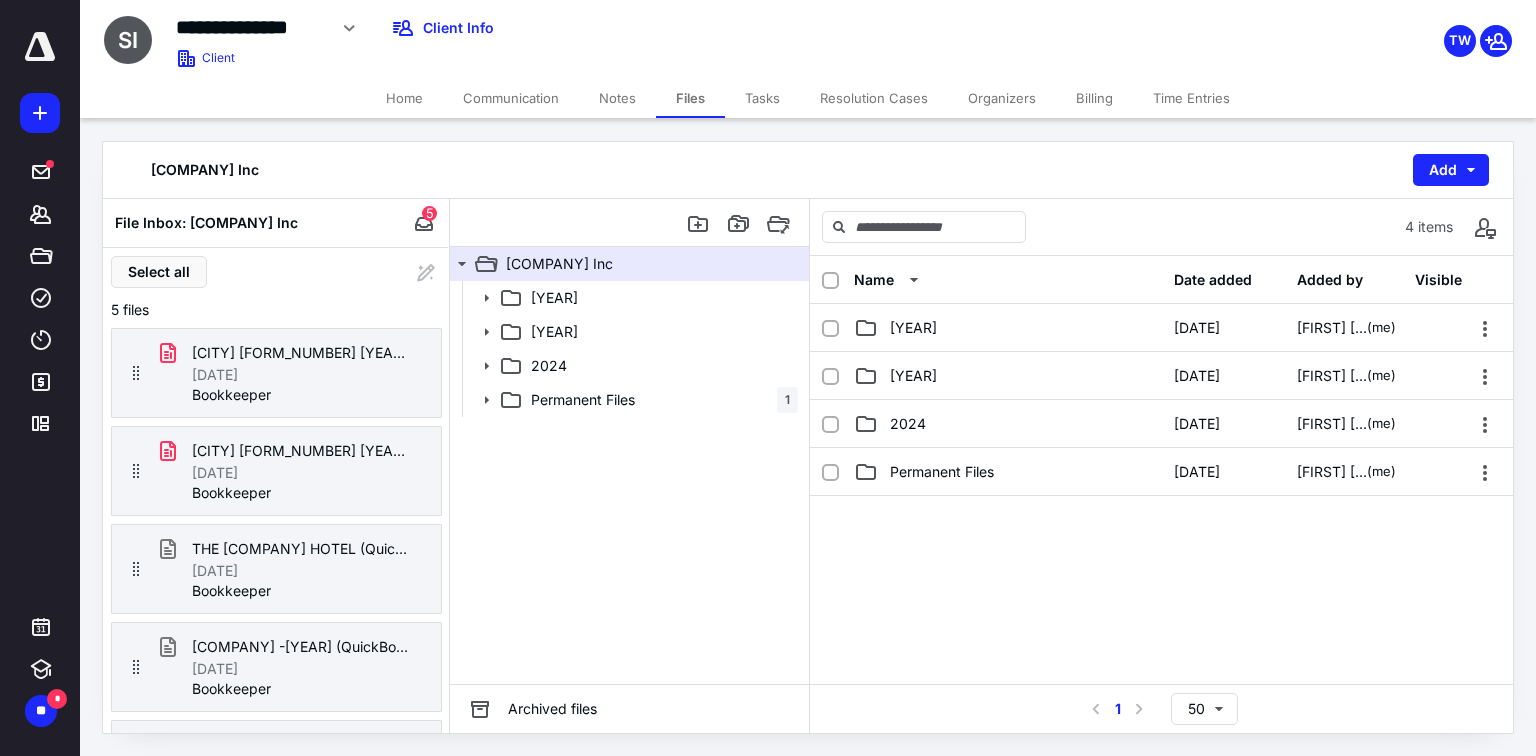 click at bounding box center [1496, 41] 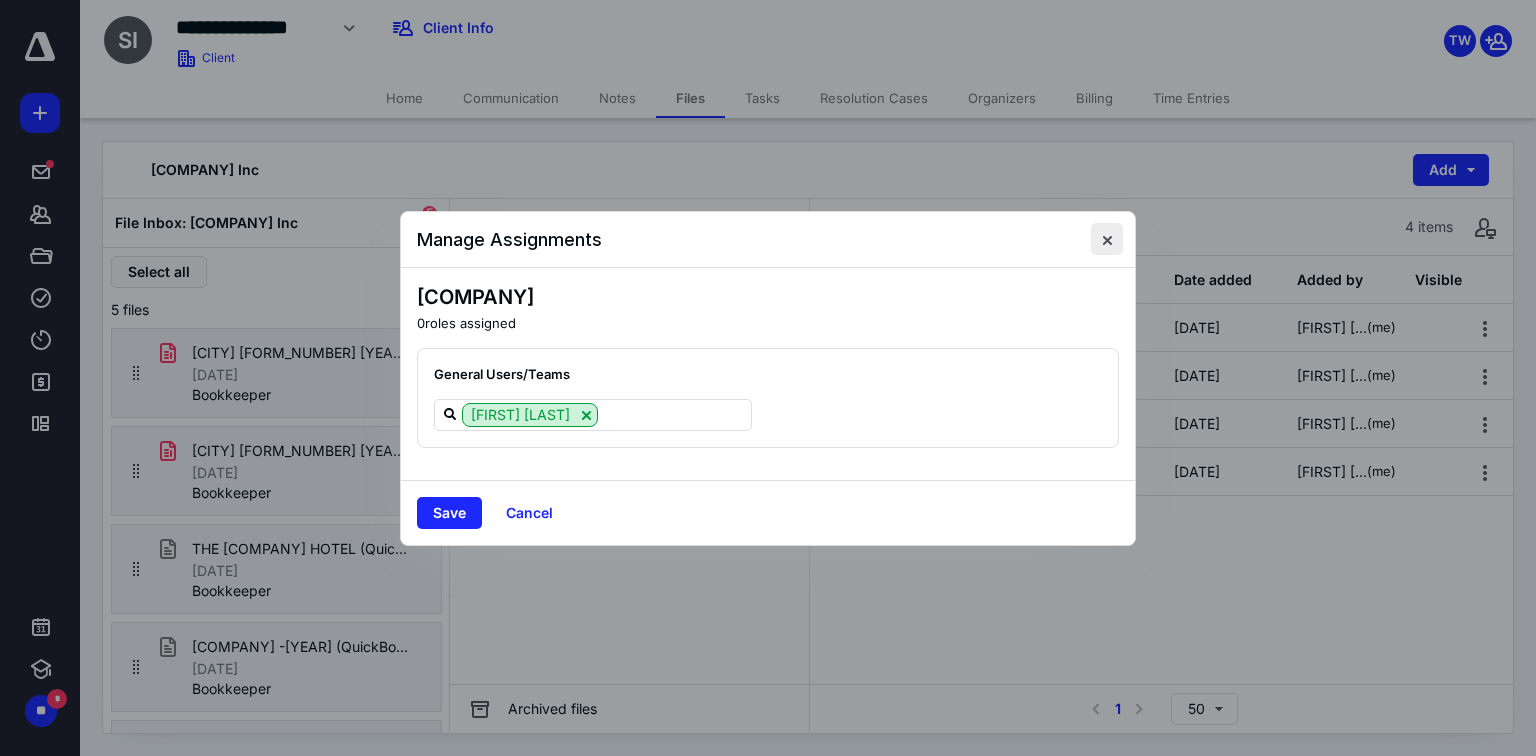 click at bounding box center (1107, 239) 